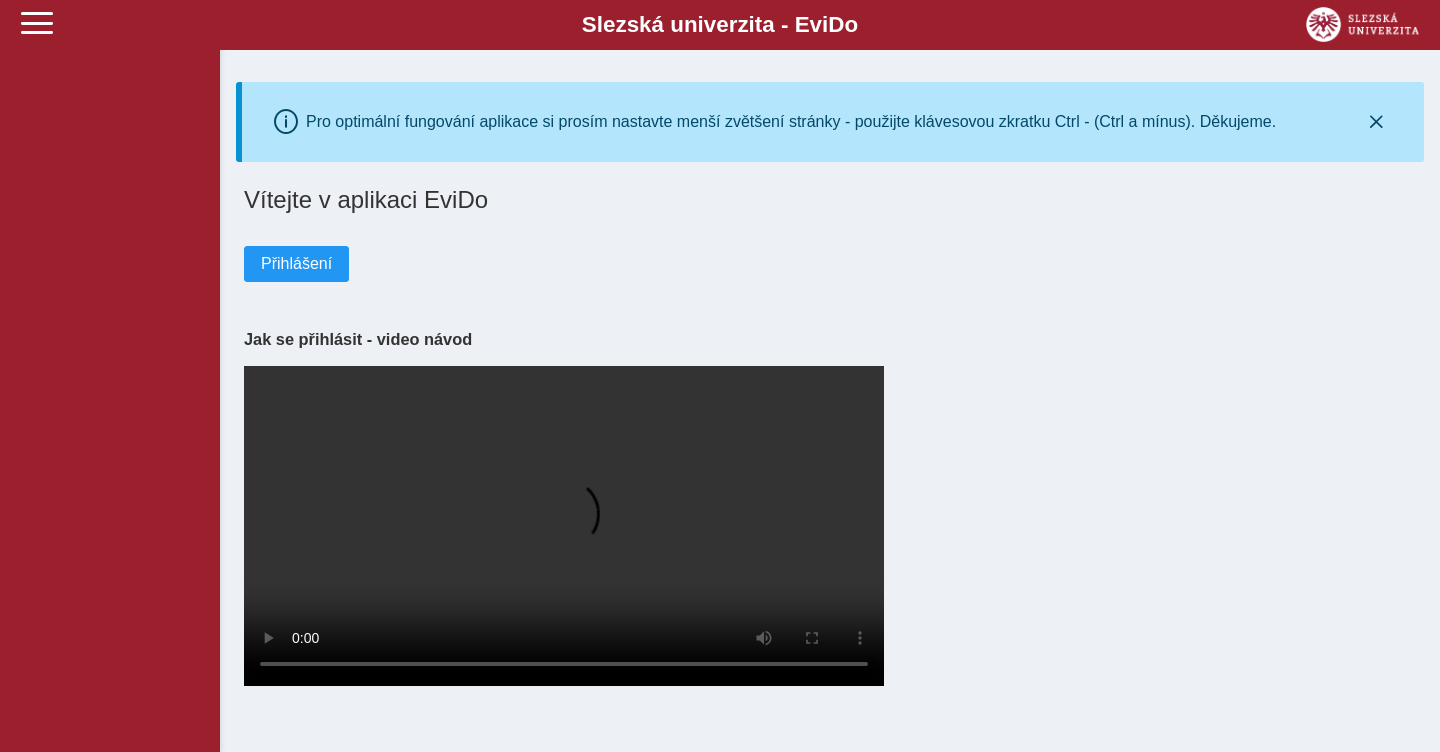 scroll, scrollTop: 0, scrollLeft: 0, axis: both 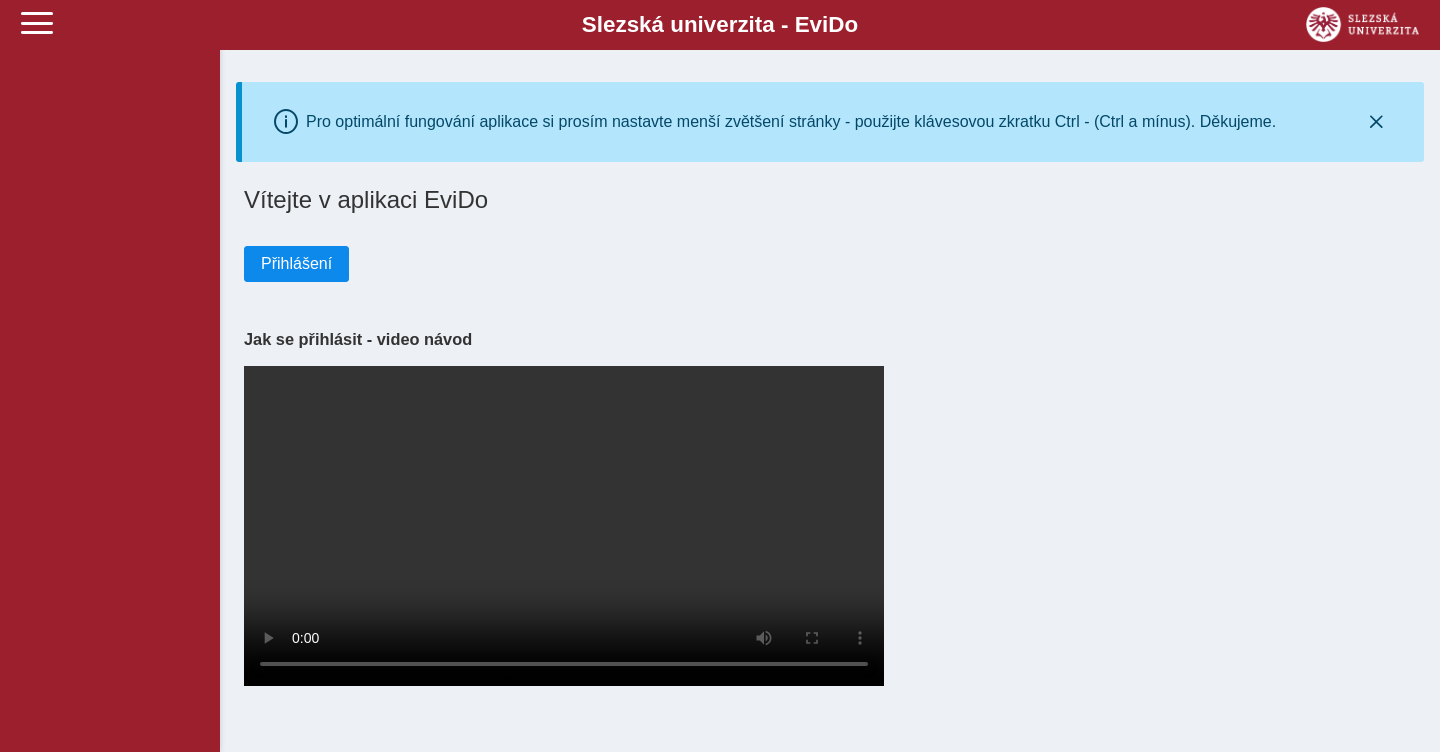 click on "Přihlášení" at bounding box center (296, 264) 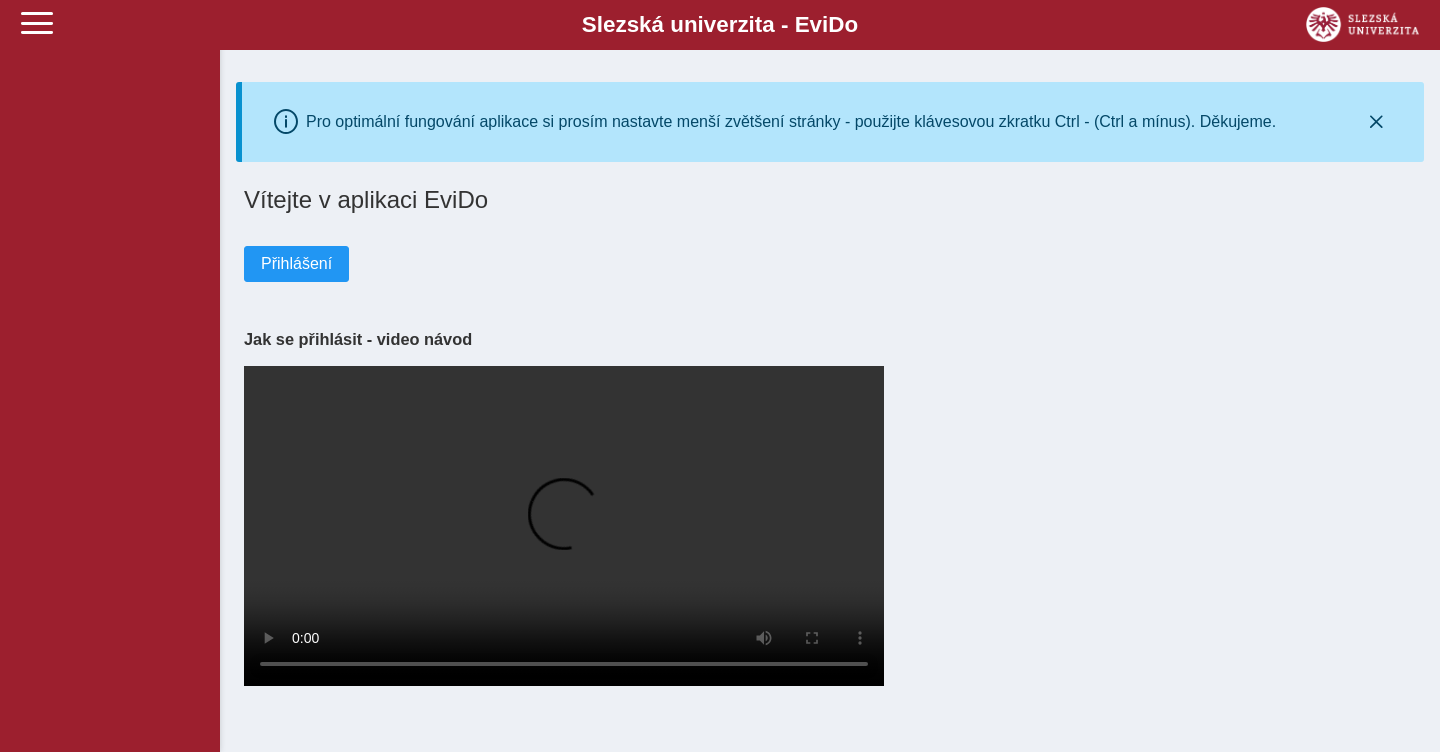 scroll, scrollTop: 0, scrollLeft: 0, axis: both 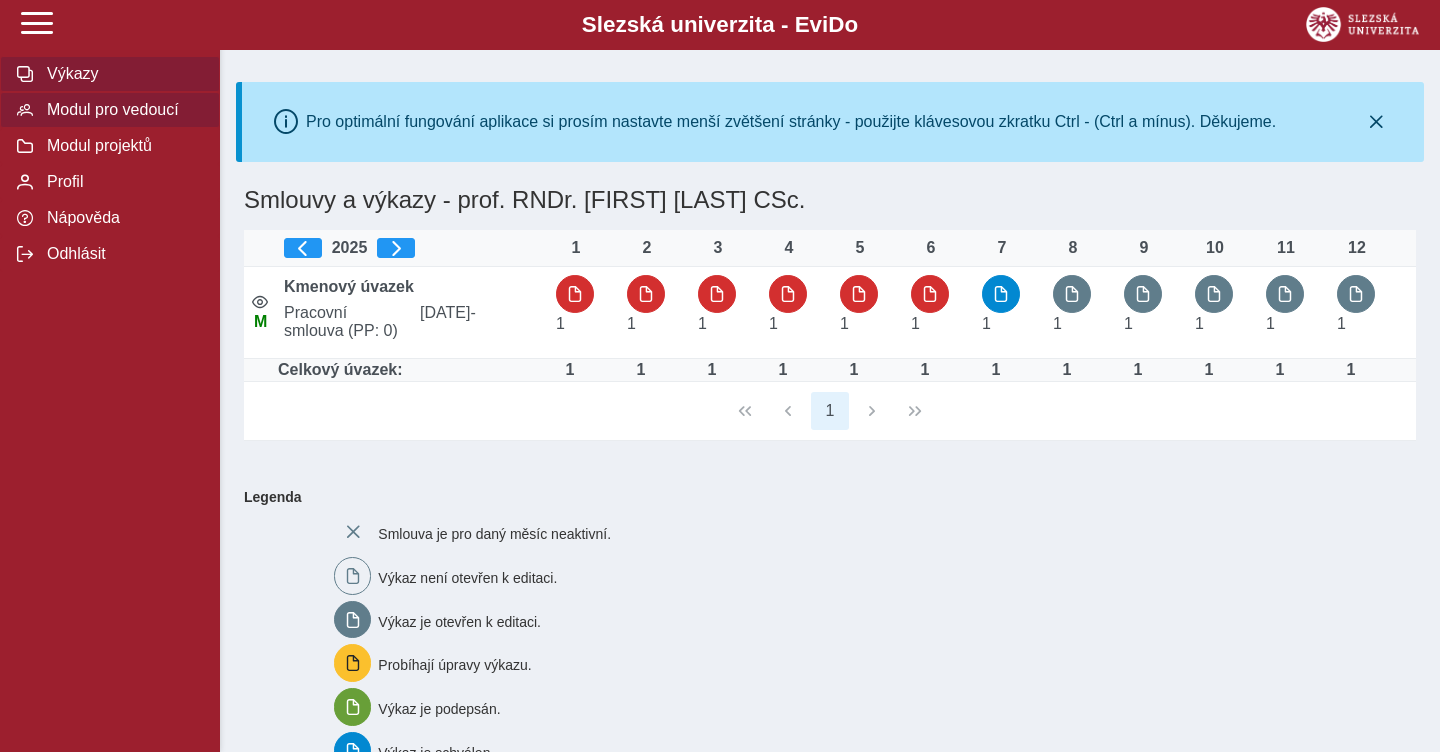 click on "Modul pro vedoucí" at bounding box center (122, 110) 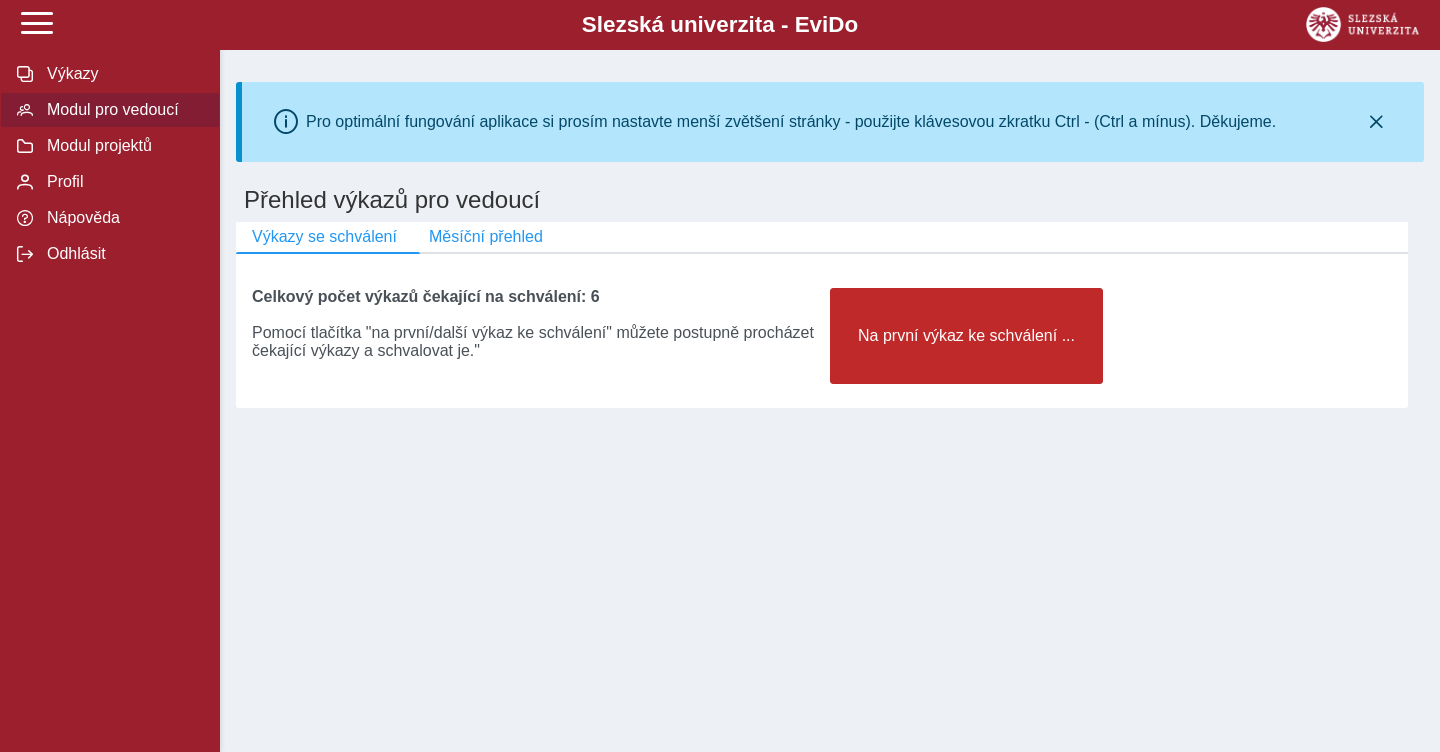 click on "Na první výkaz ke schválení ..." at bounding box center (966, 336) 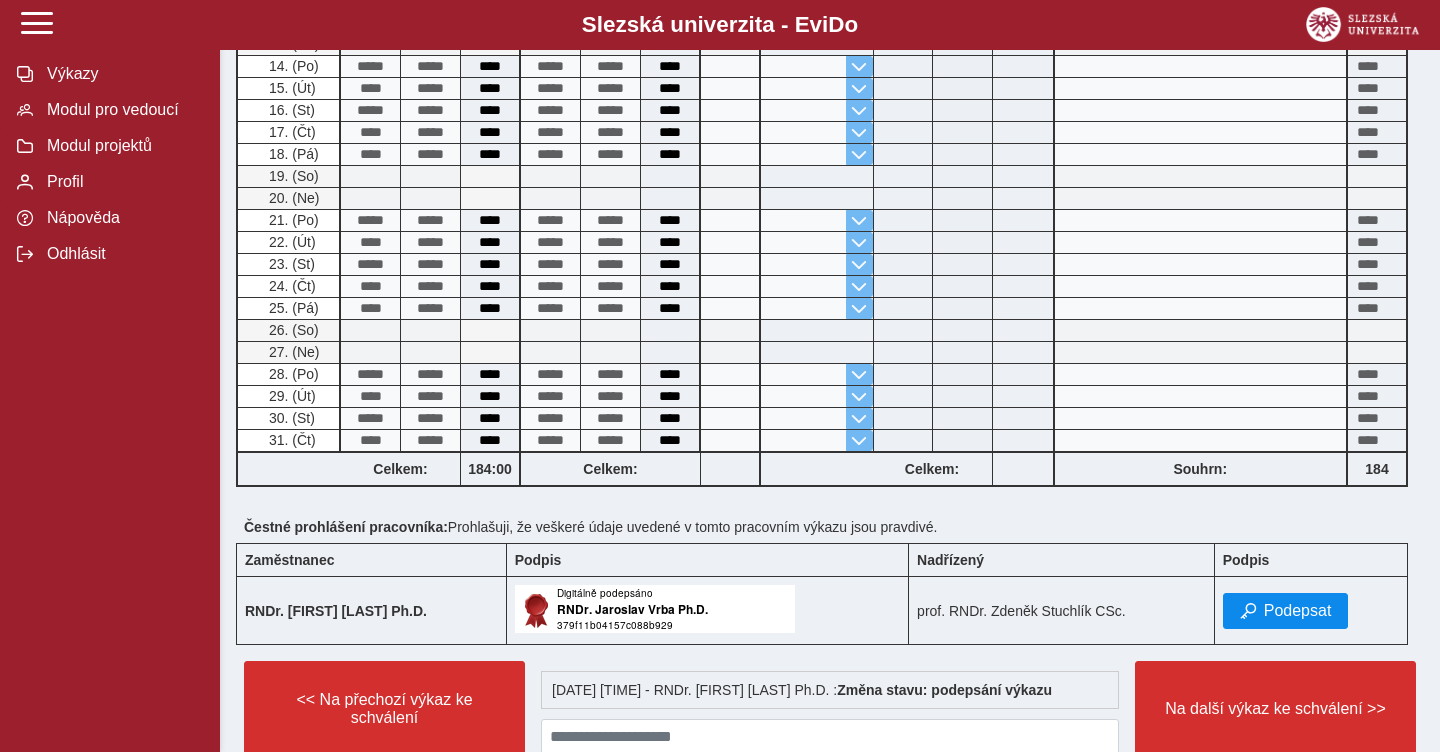 scroll, scrollTop: 705, scrollLeft: 0, axis: vertical 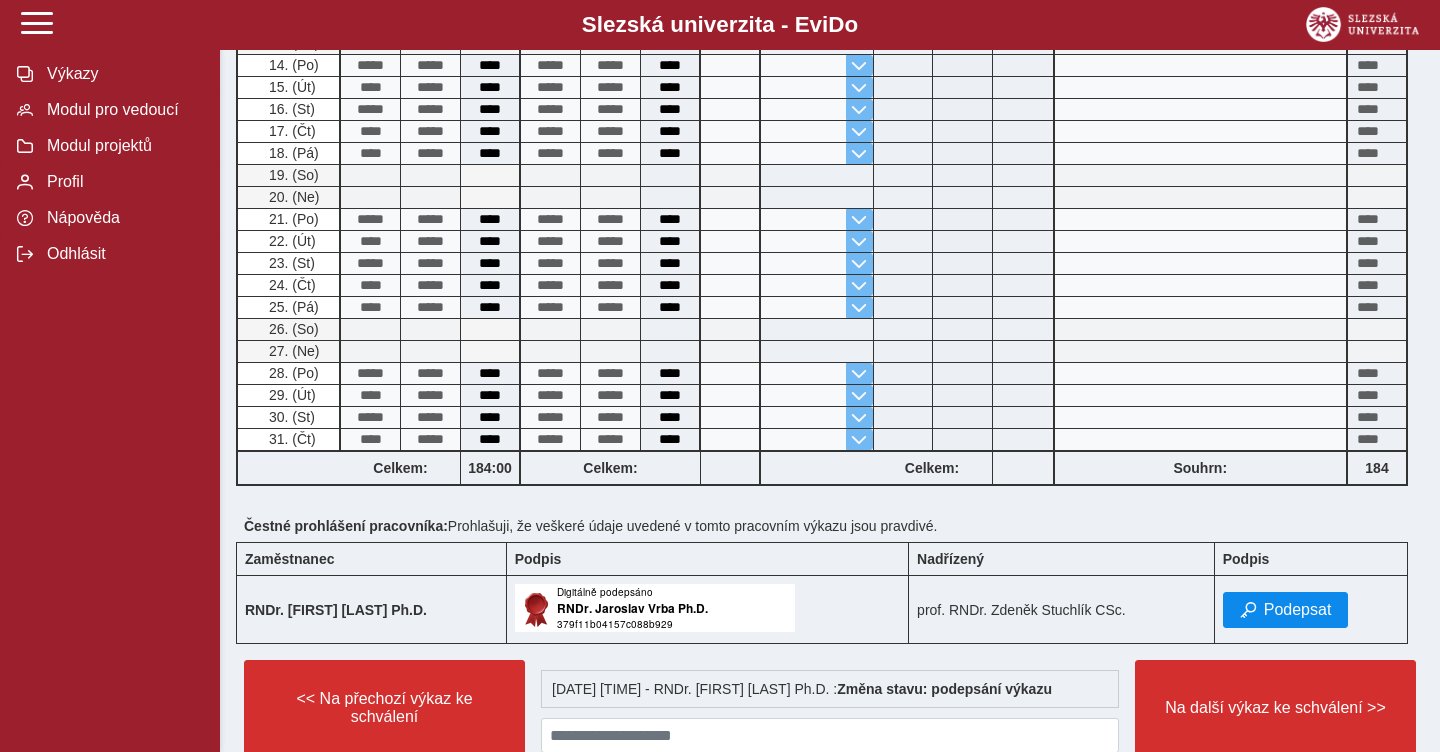 click on "Podepsat" at bounding box center (1298, 610) 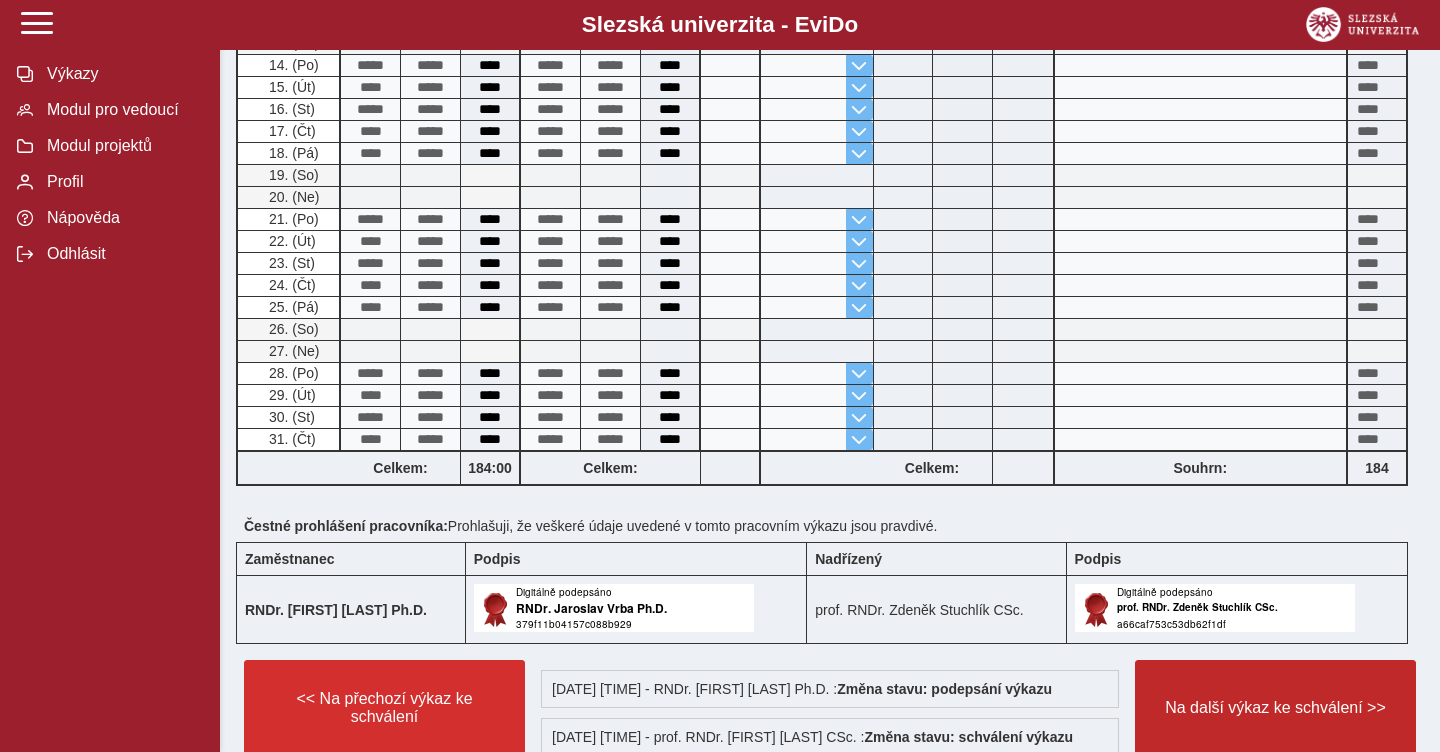 click on "Na další výkaz ke schválení  >>" at bounding box center (1275, 708) 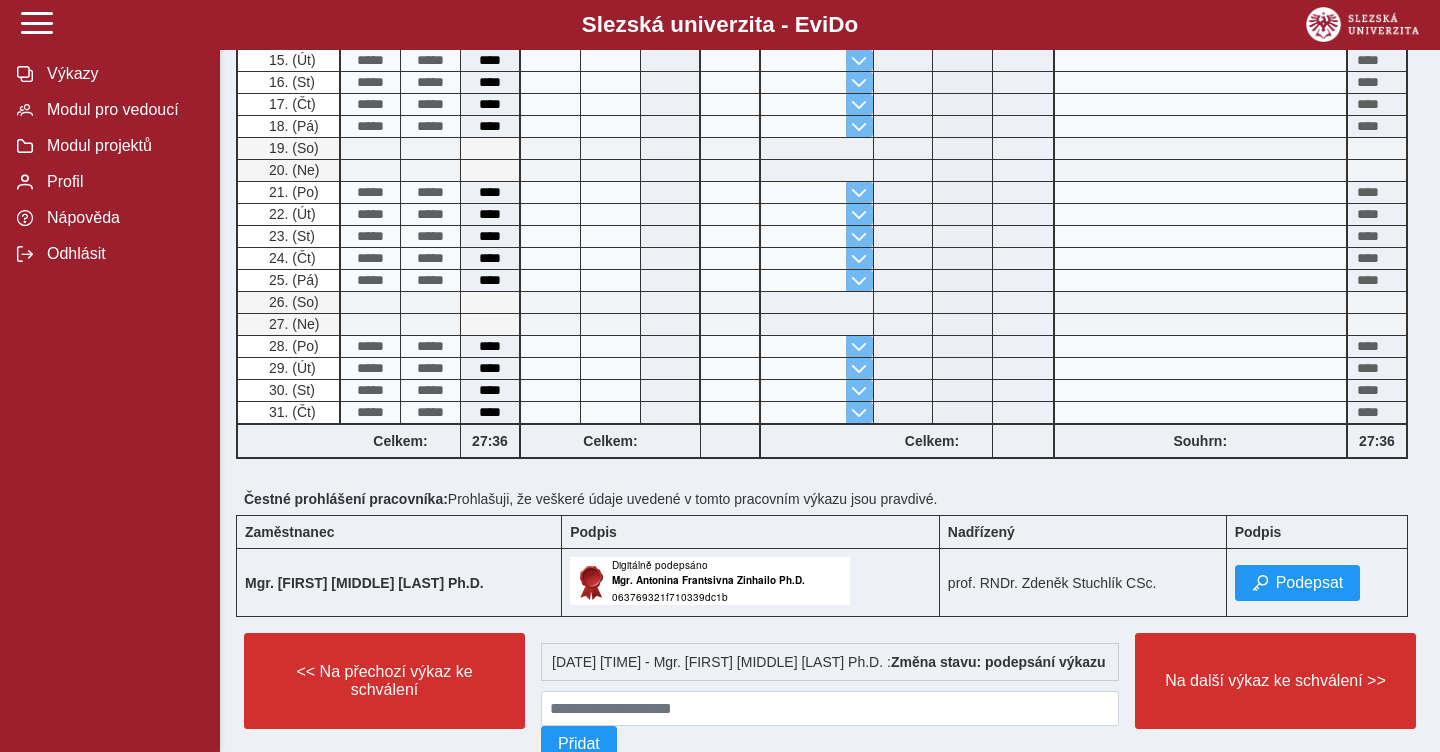 scroll, scrollTop: 769, scrollLeft: 0, axis: vertical 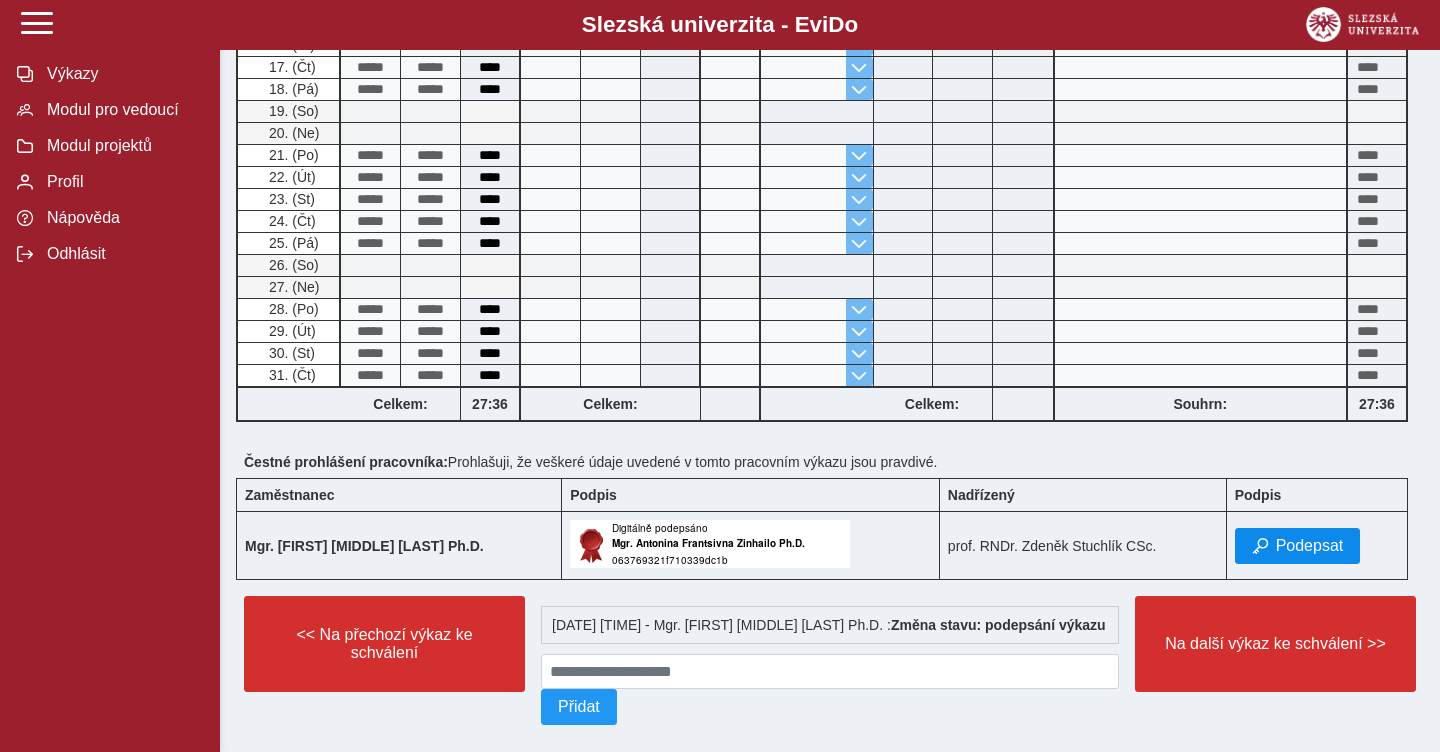 click on "Podepsat" at bounding box center [1310, 546] 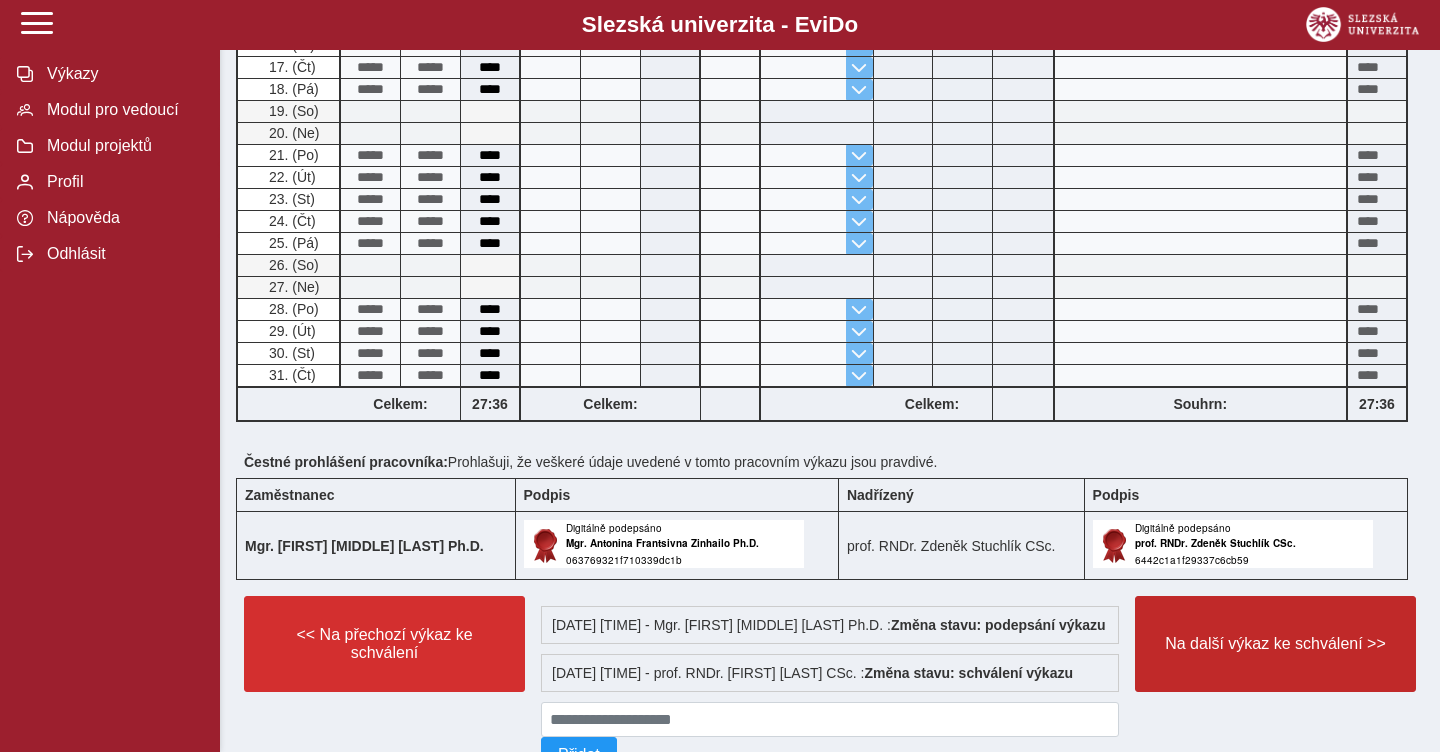 click on "Na další výkaz ke schválení  >>" at bounding box center [1275, 644] 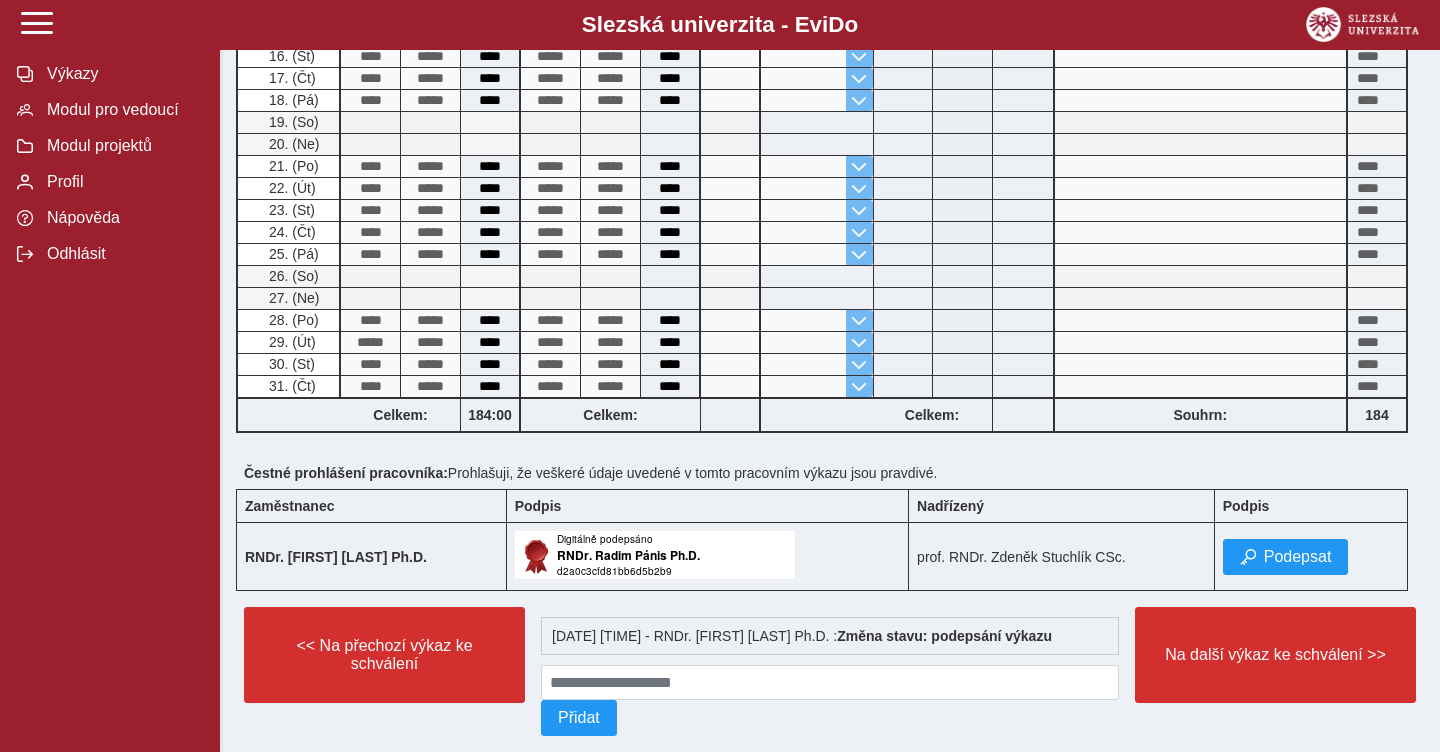 scroll, scrollTop: 1027, scrollLeft: 0, axis: vertical 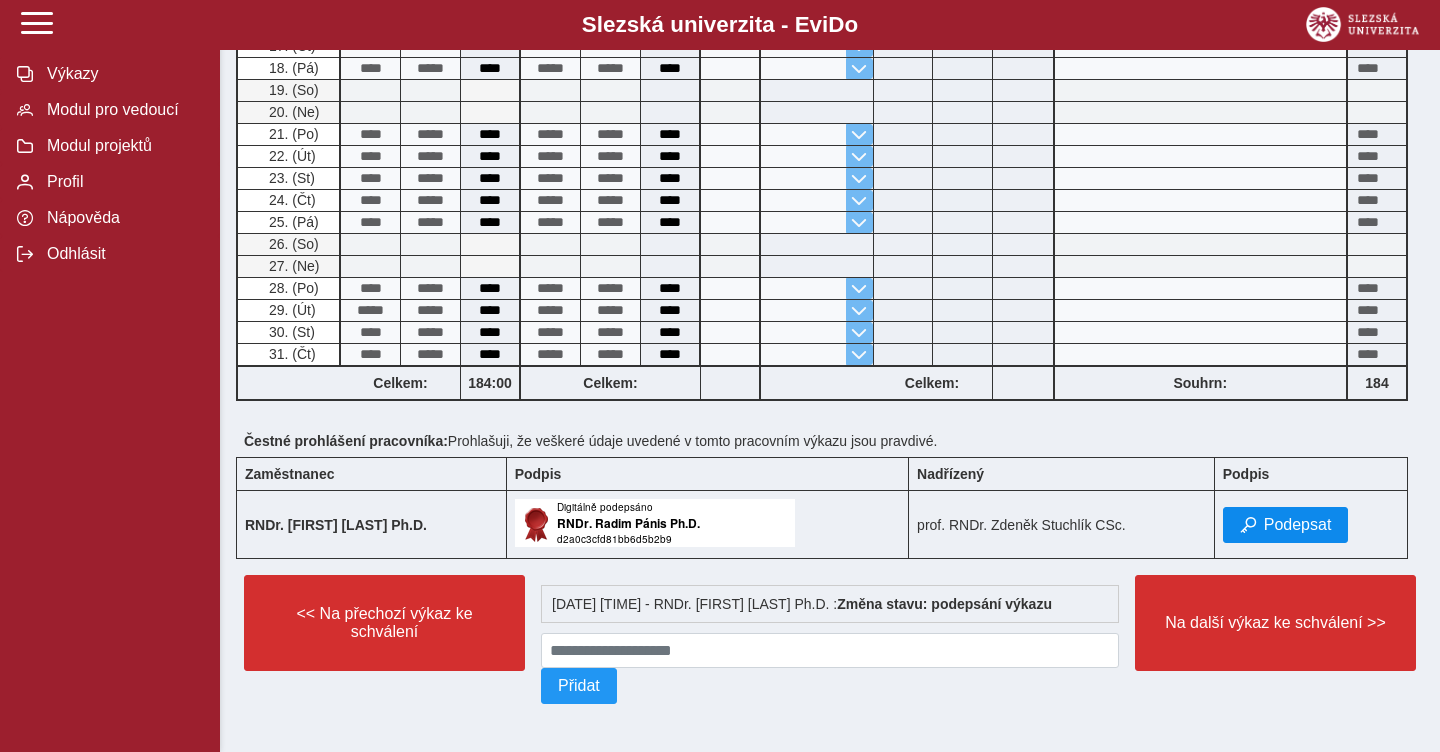click on "Podepsat" at bounding box center (1286, 525) 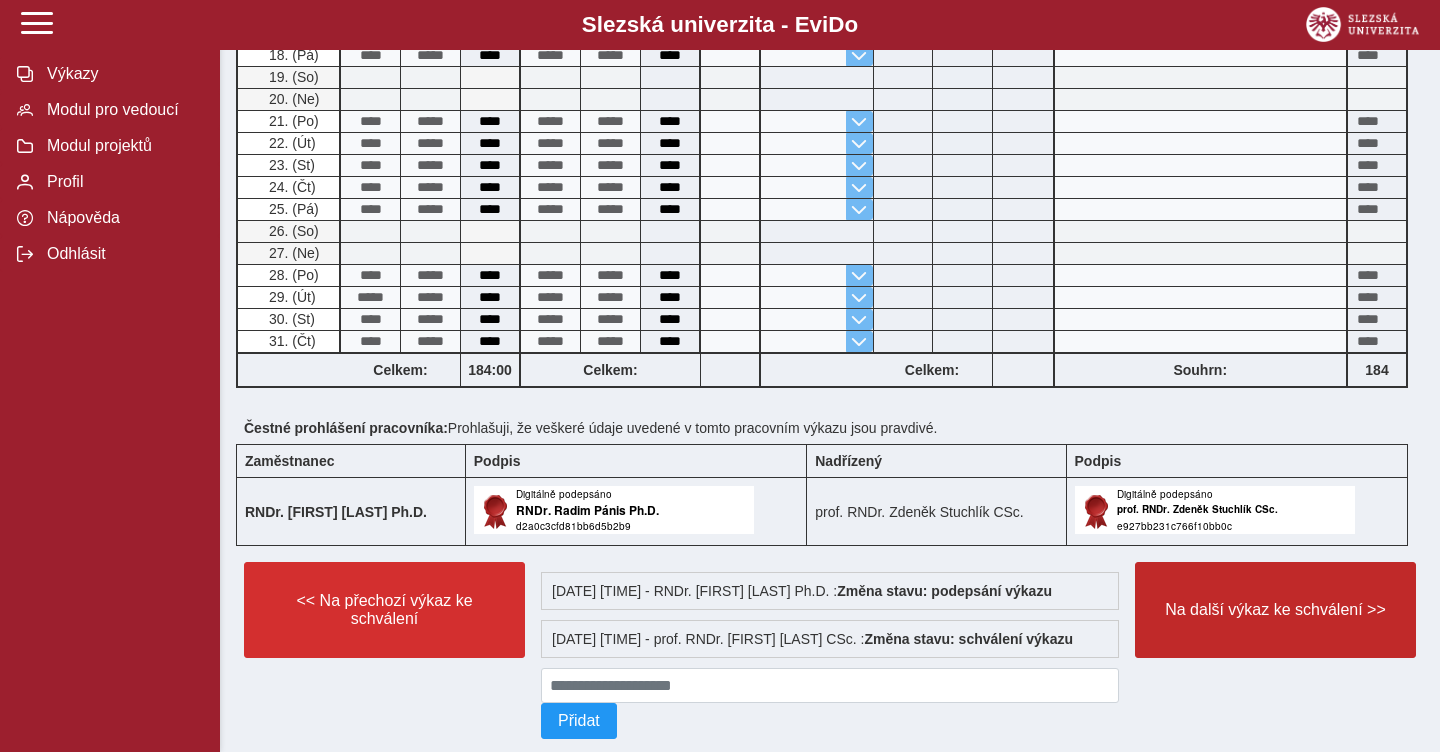 click on "Na další výkaz ke schválení  >>" at bounding box center [1275, 610] 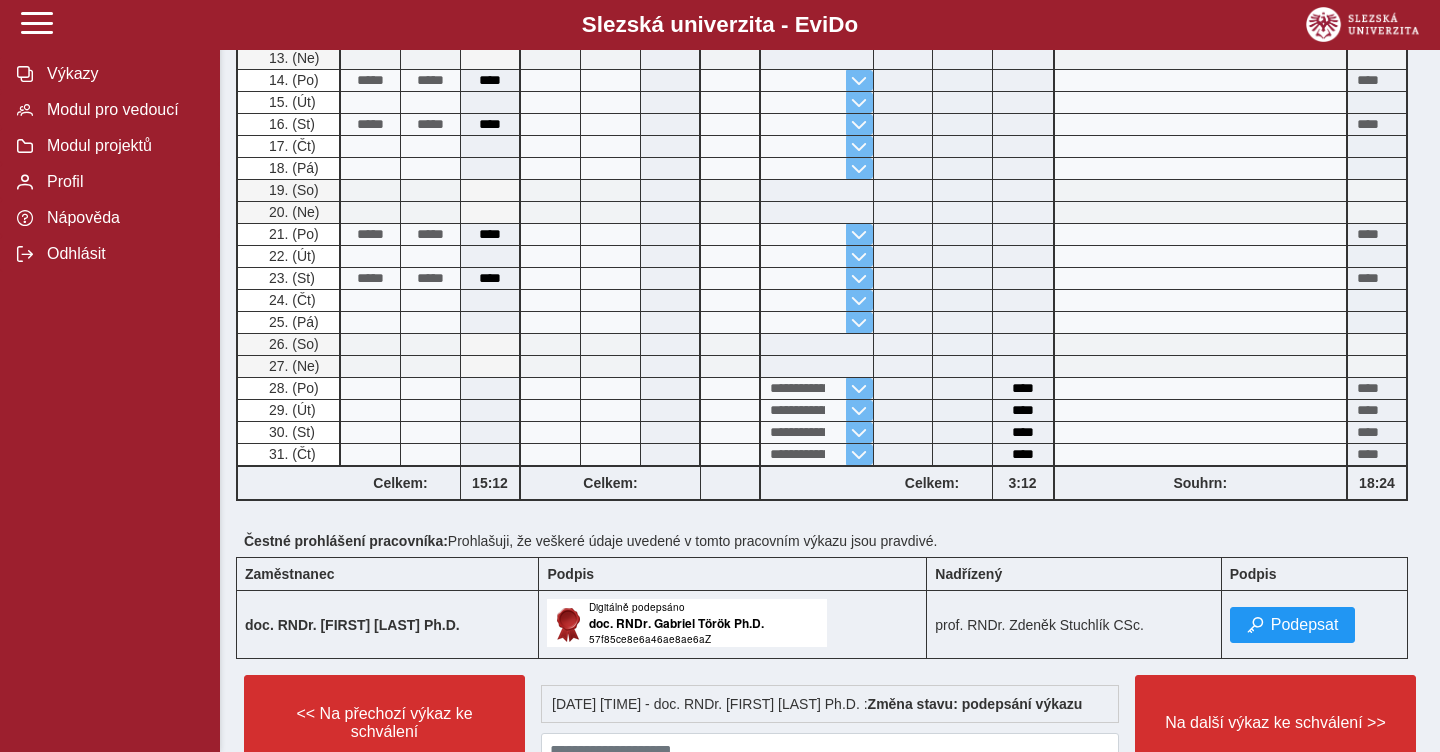scroll, scrollTop: 911, scrollLeft: 0, axis: vertical 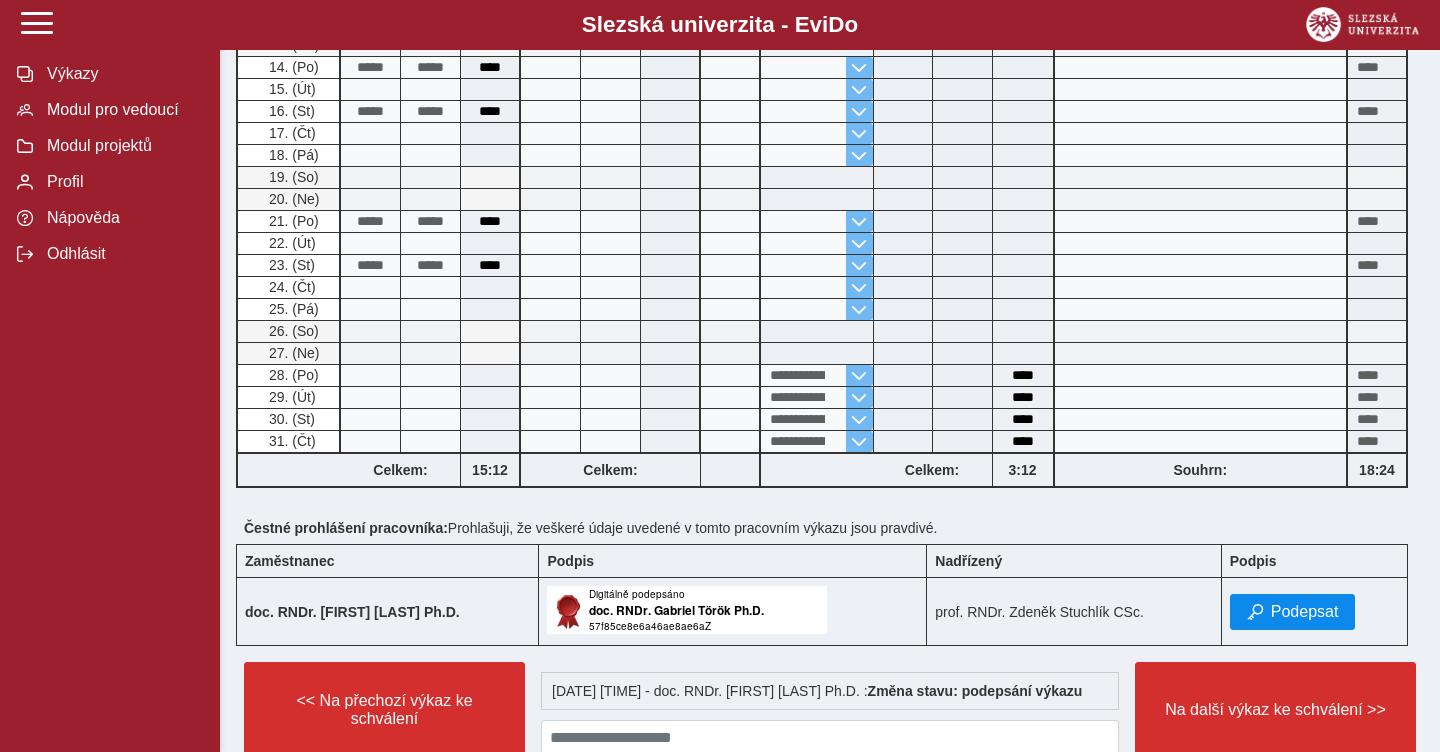 click on "Podepsat" at bounding box center [1305, 612] 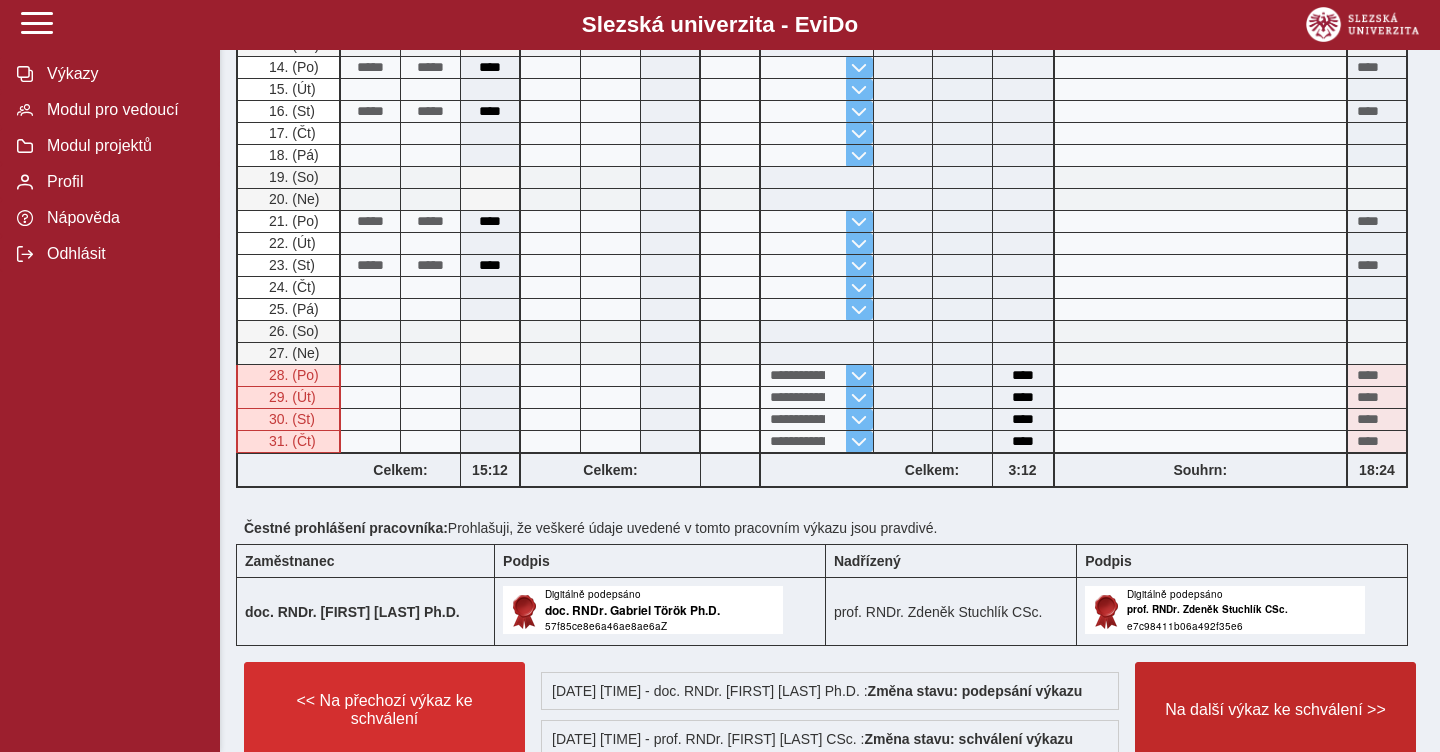 click on "Na další výkaz ke schválení  >>" at bounding box center (1275, 710) 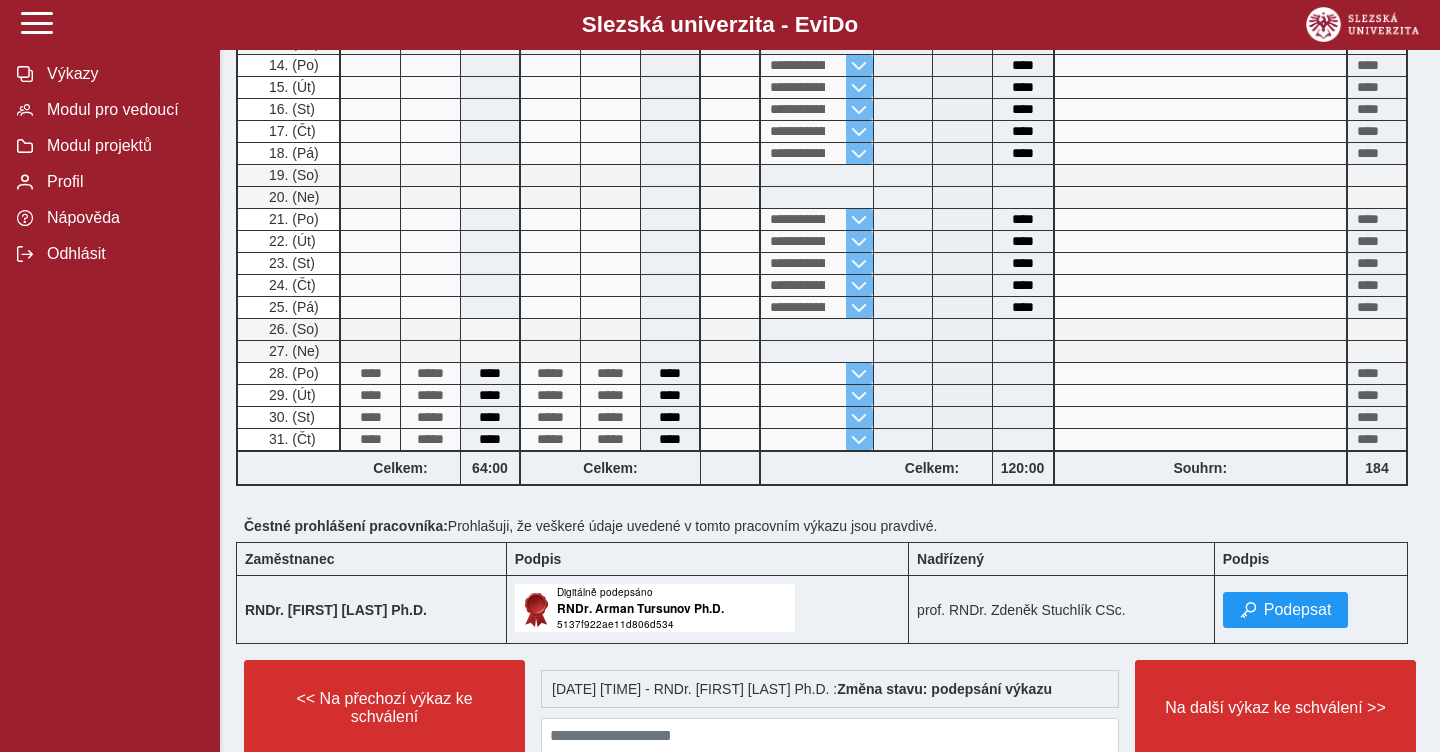 scroll, scrollTop: 941, scrollLeft: 0, axis: vertical 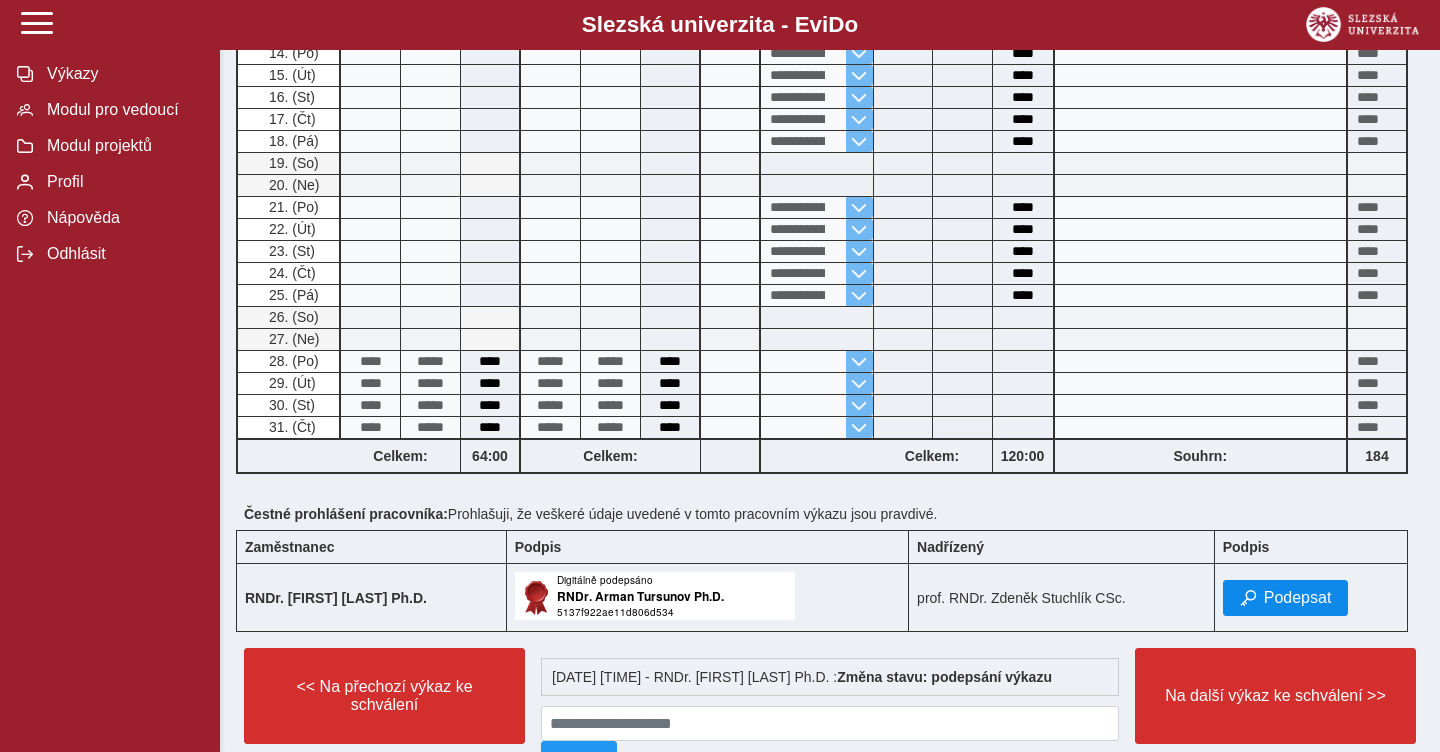 click on "Podepsat" at bounding box center [1298, 598] 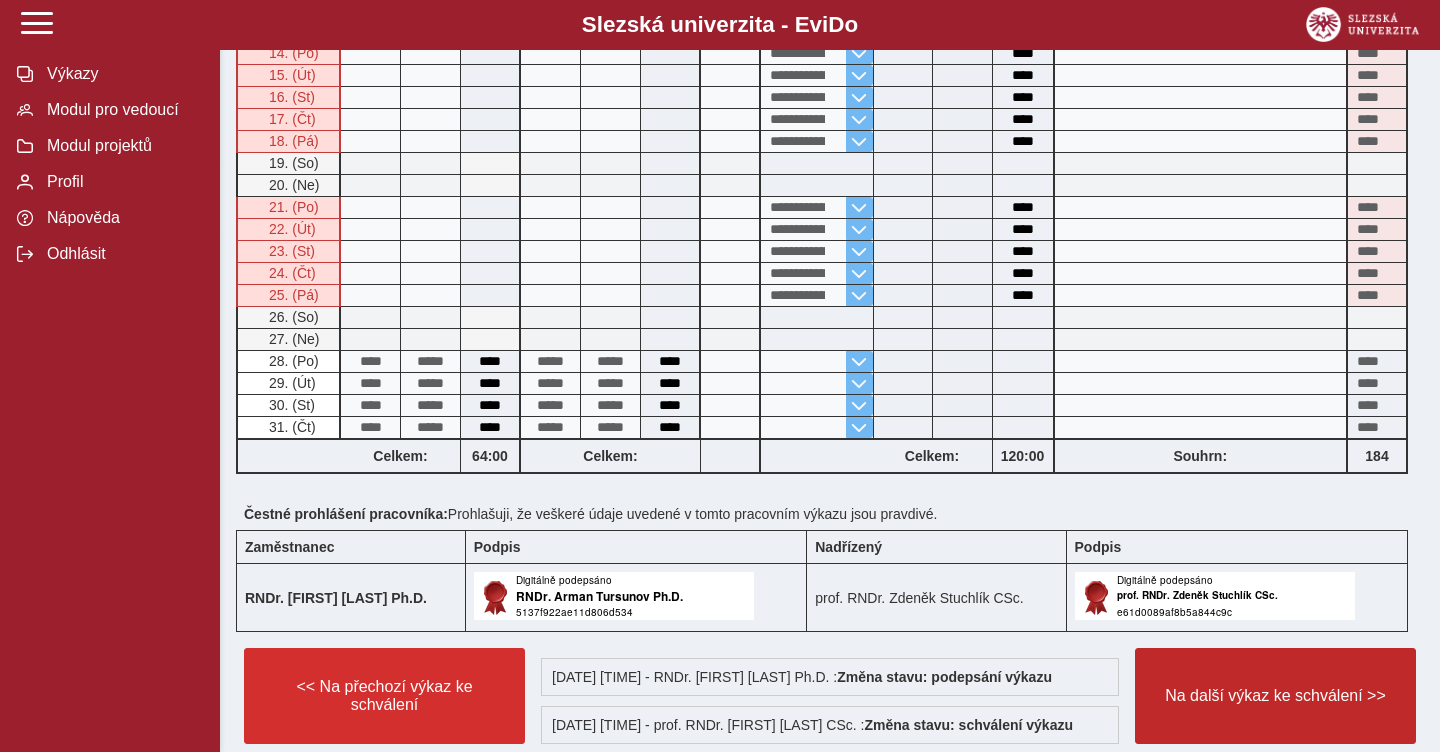 click on "Na další výkaz ke schválení  >>" at bounding box center [1275, 696] 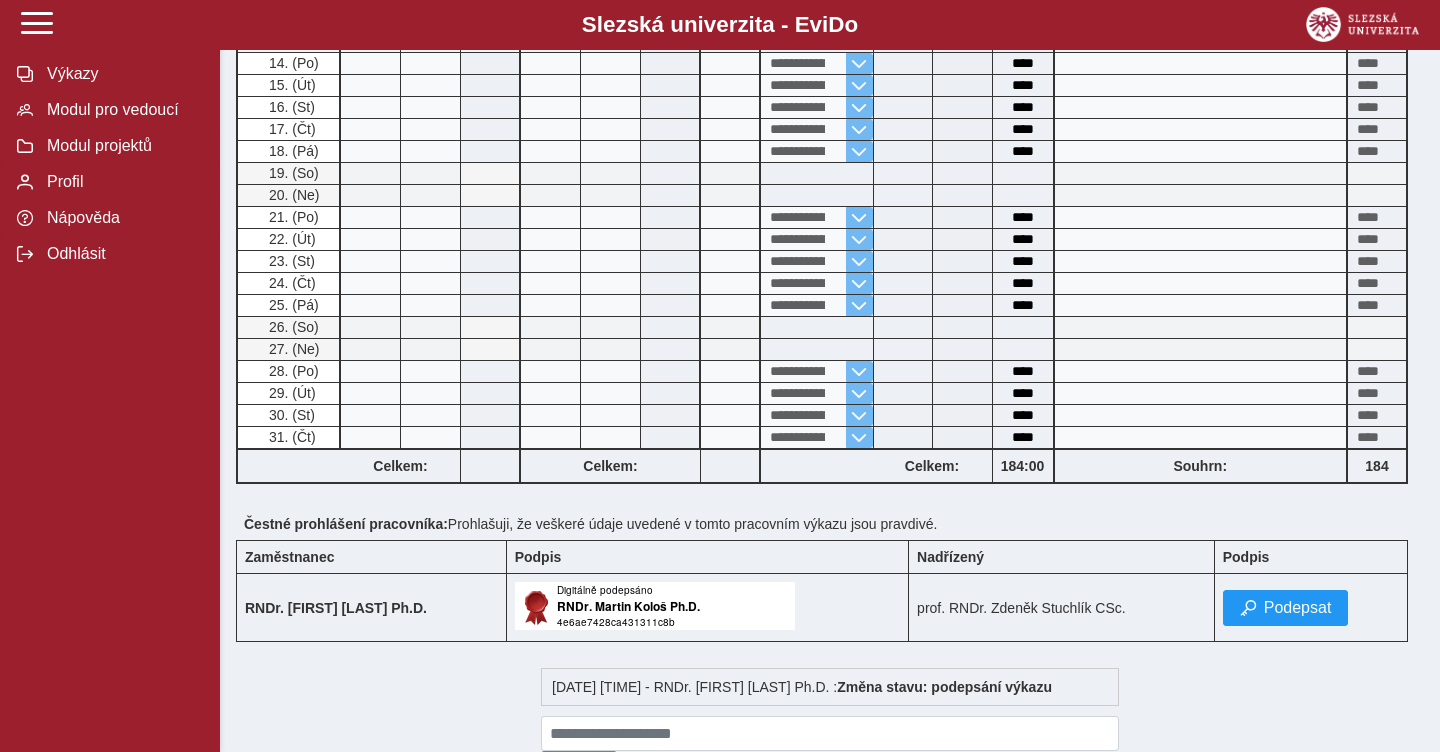 scroll, scrollTop: 729, scrollLeft: 0, axis: vertical 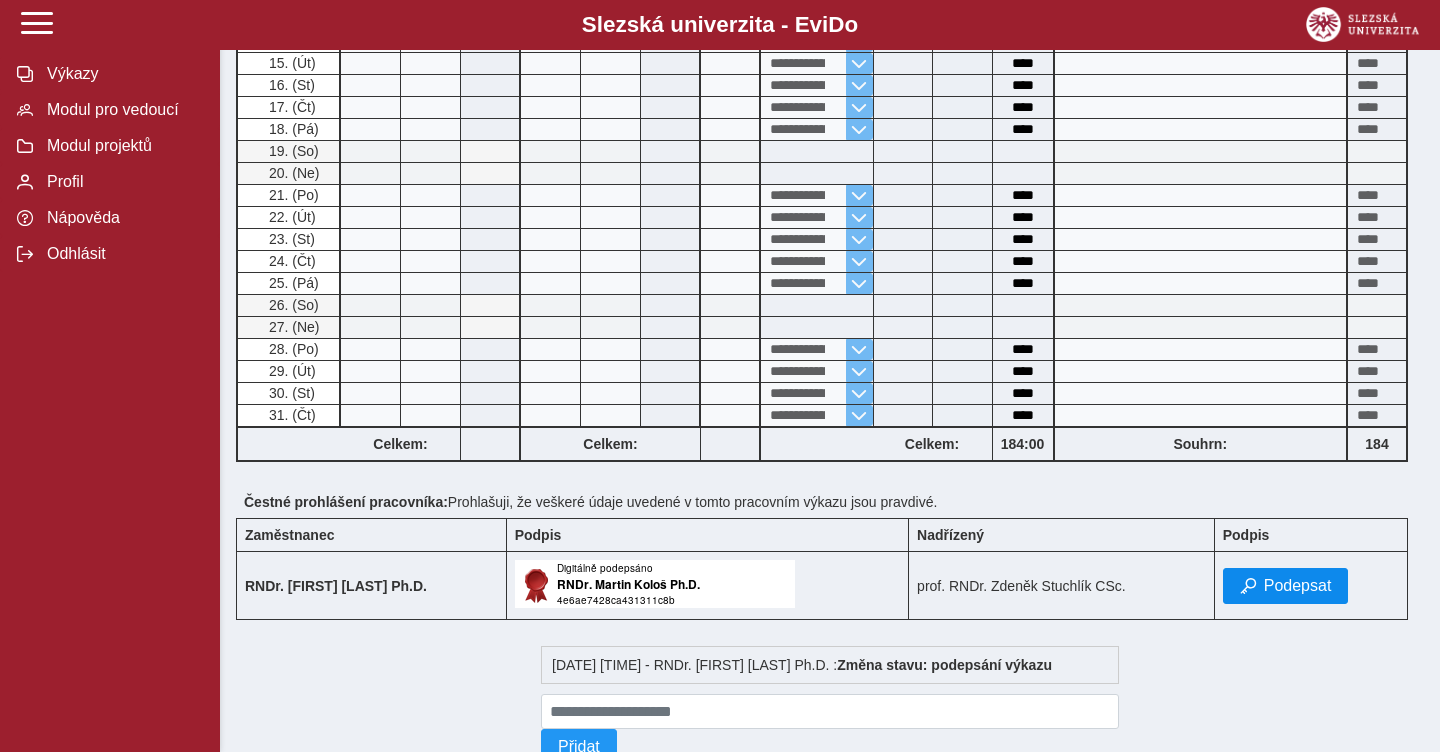click on "Podepsat" at bounding box center (1298, 586) 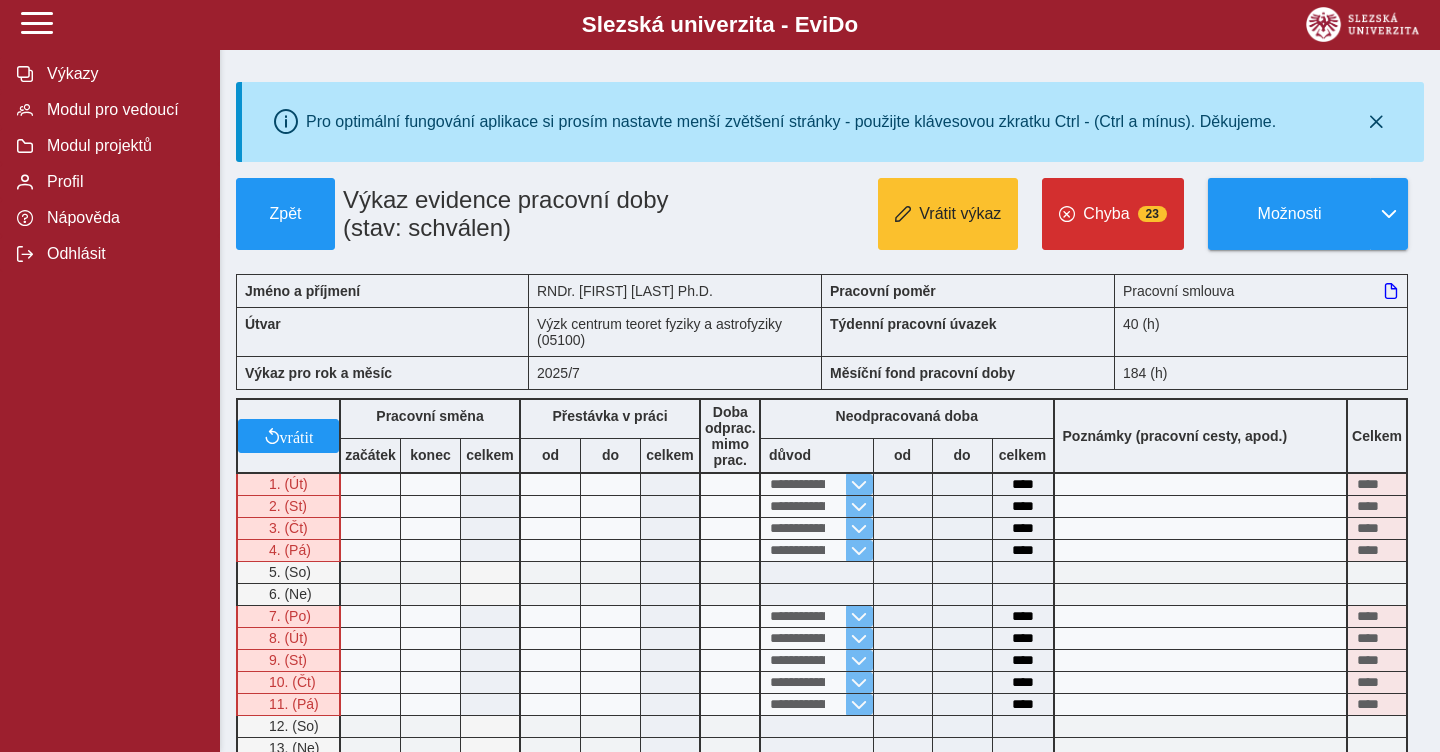 scroll, scrollTop: 0, scrollLeft: 0, axis: both 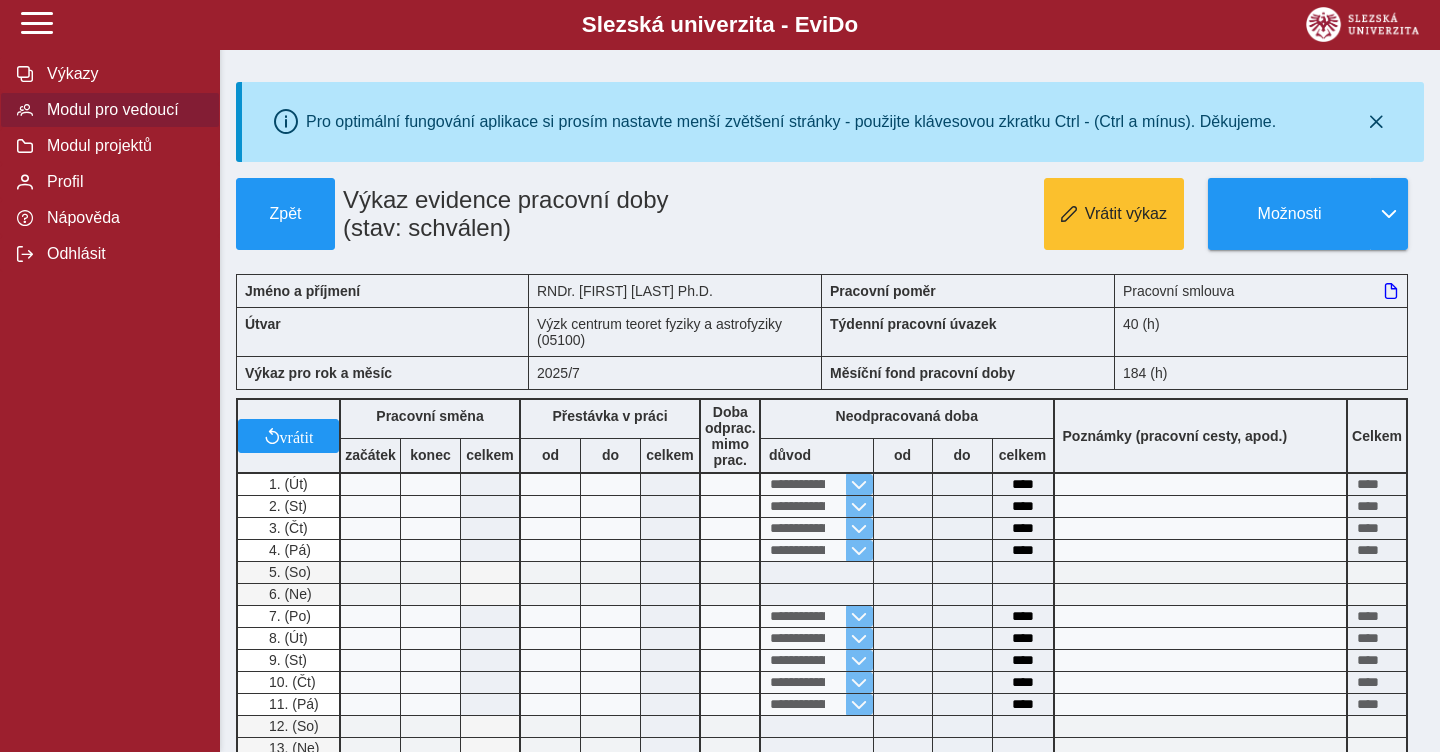 click on "Modul pro vedoucí" at bounding box center (122, 110) 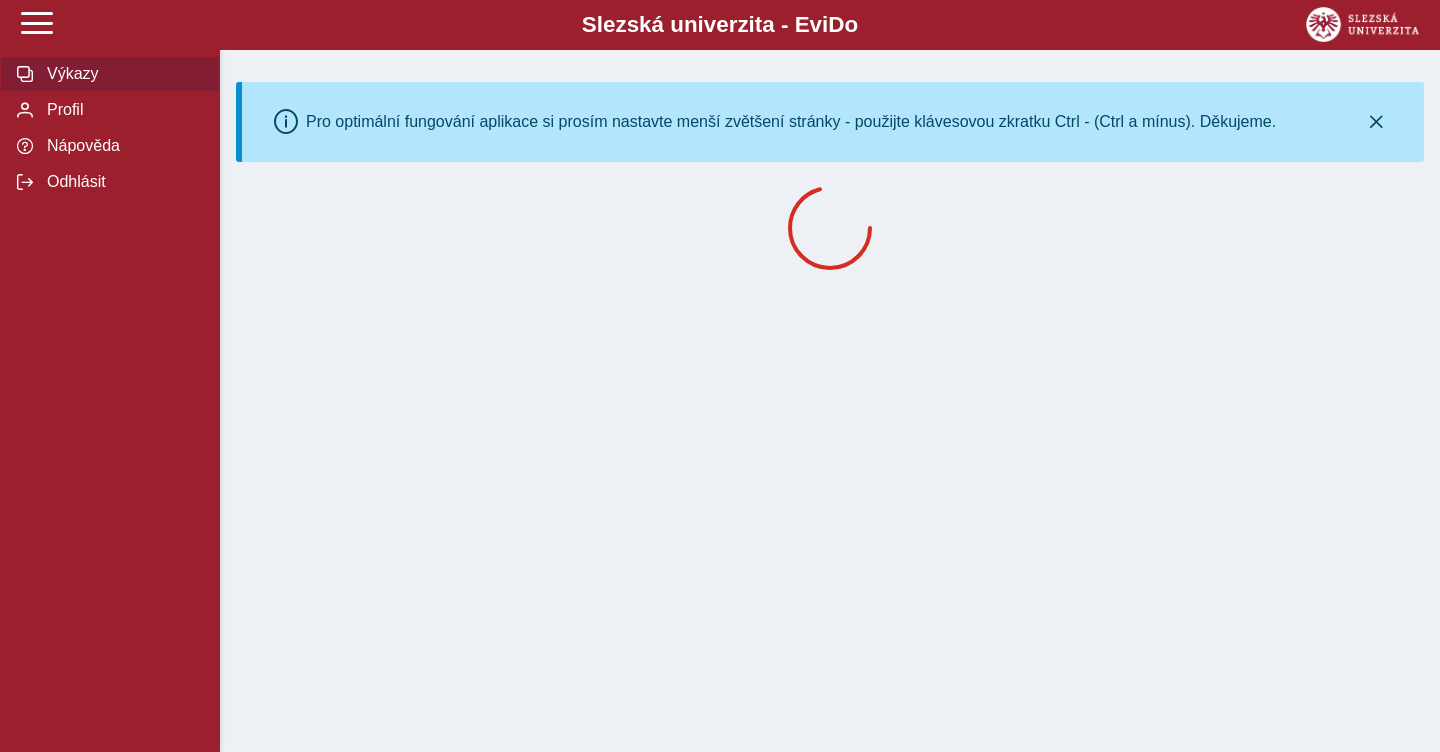 scroll, scrollTop: 0, scrollLeft: 0, axis: both 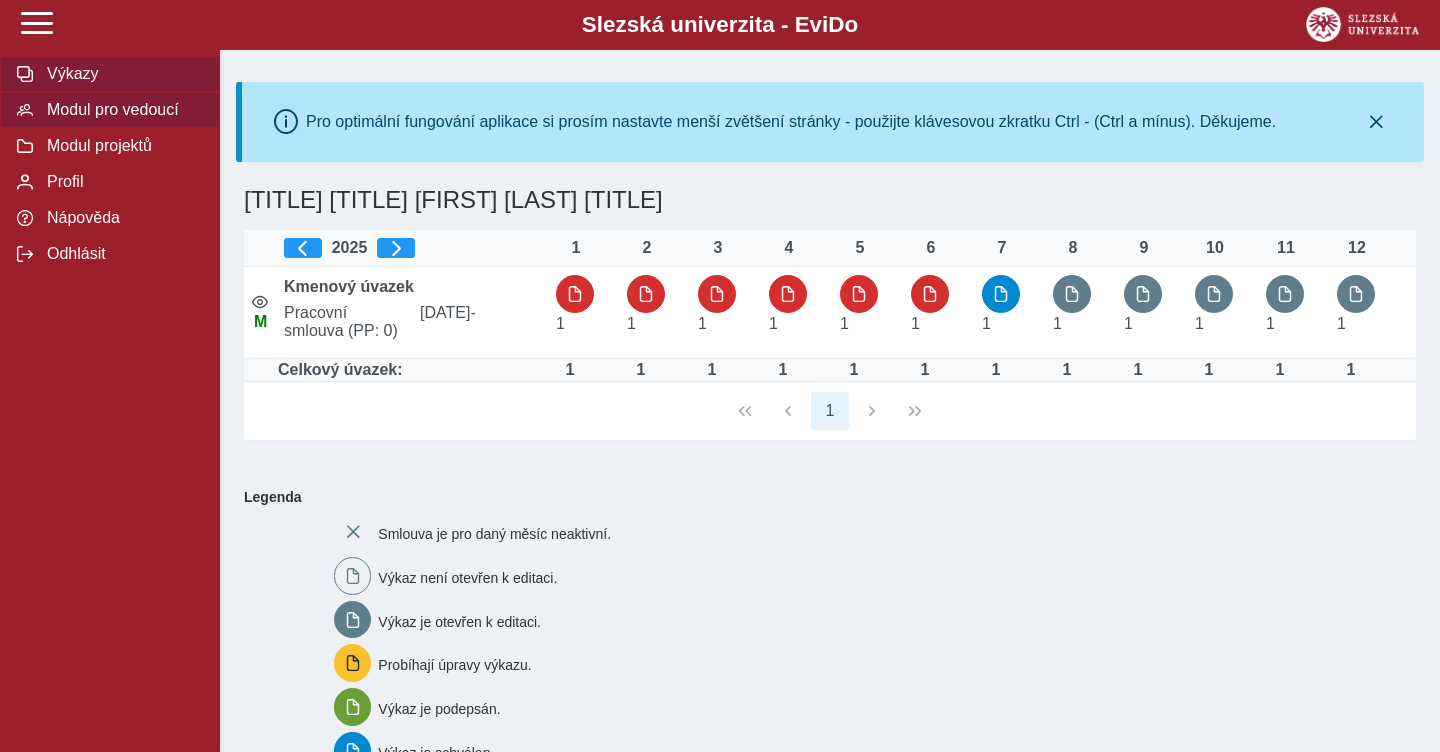 click on "Modul pro vedoucí" at bounding box center [122, 110] 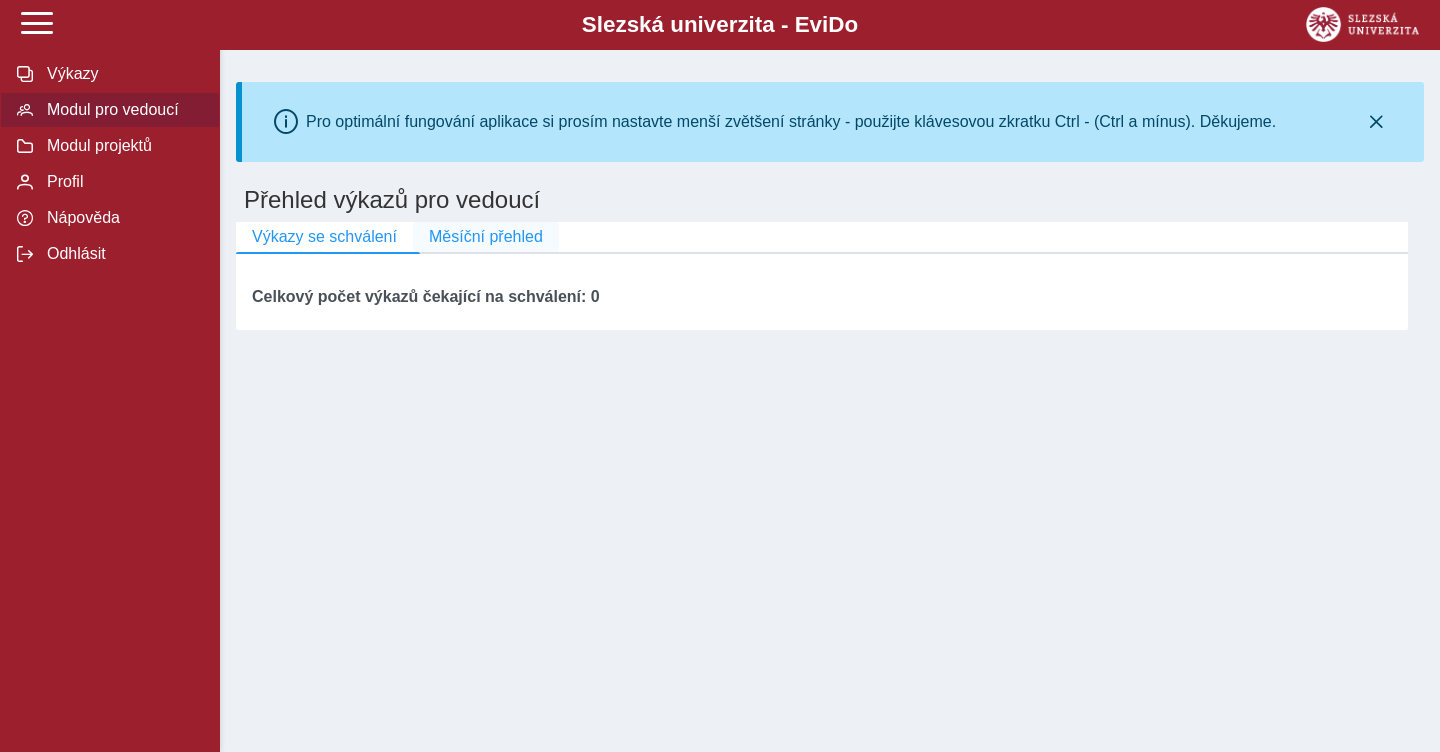 click on "Měsíční přehled" at bounding box center (486, 237) 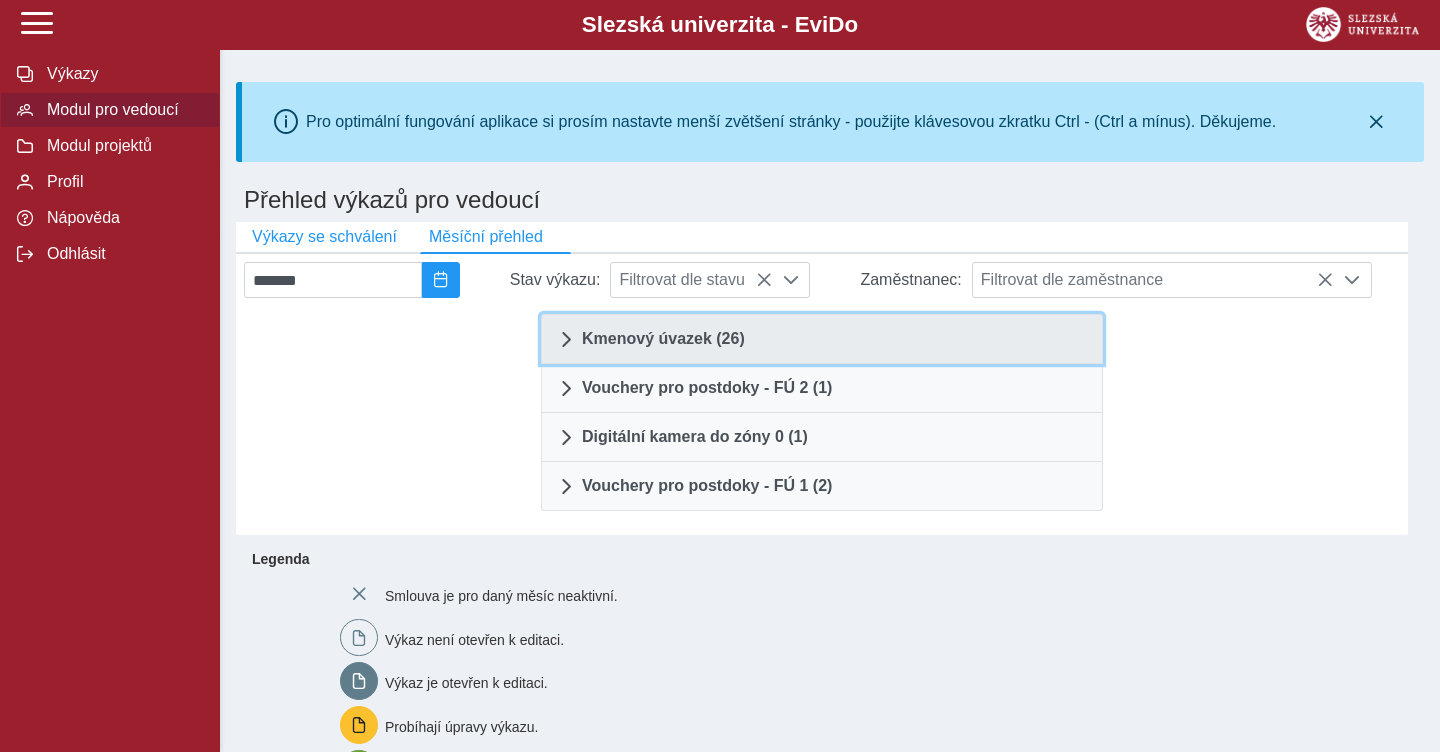 click on "Kmenový úvazek (26)" at bounding box center (822, 339) 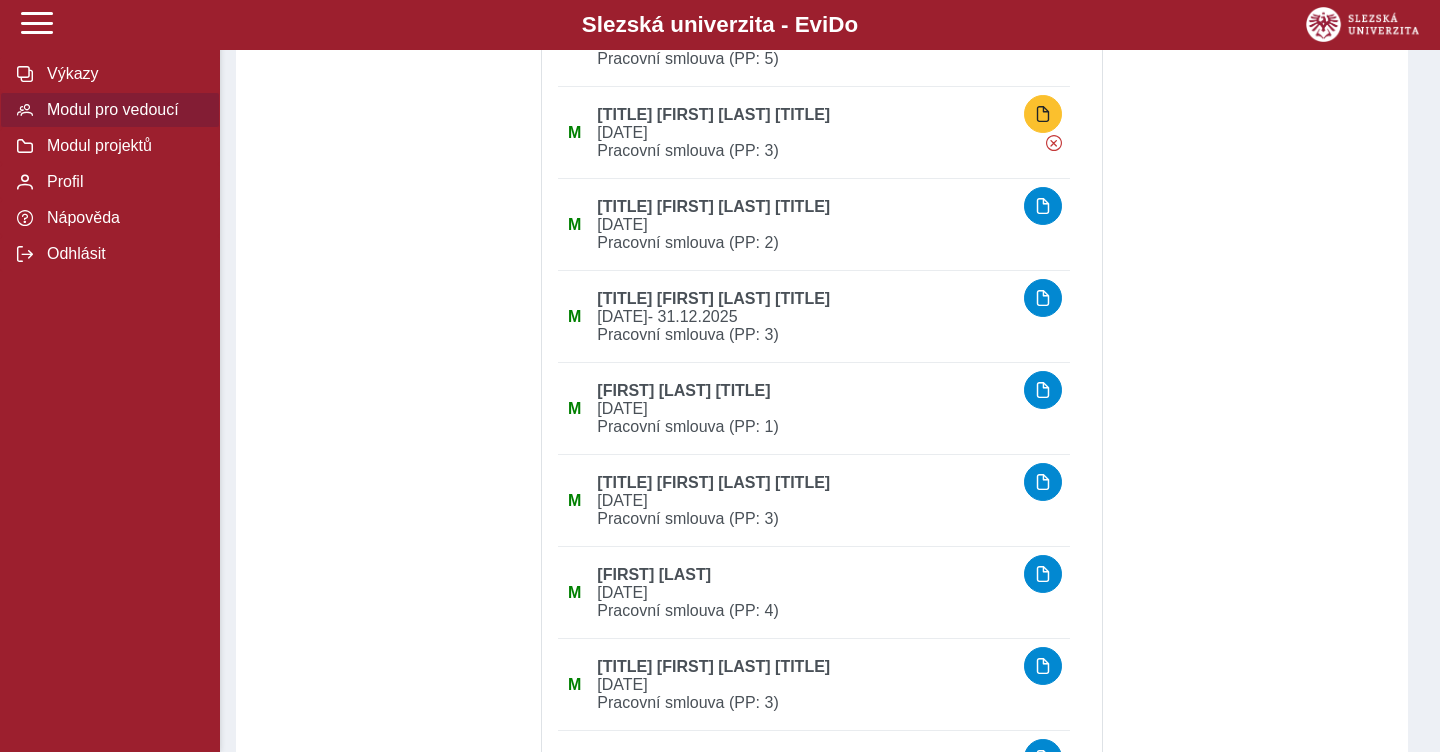 scroll, scrollTop: 1391, scrollLeft: 0, axis: vertical 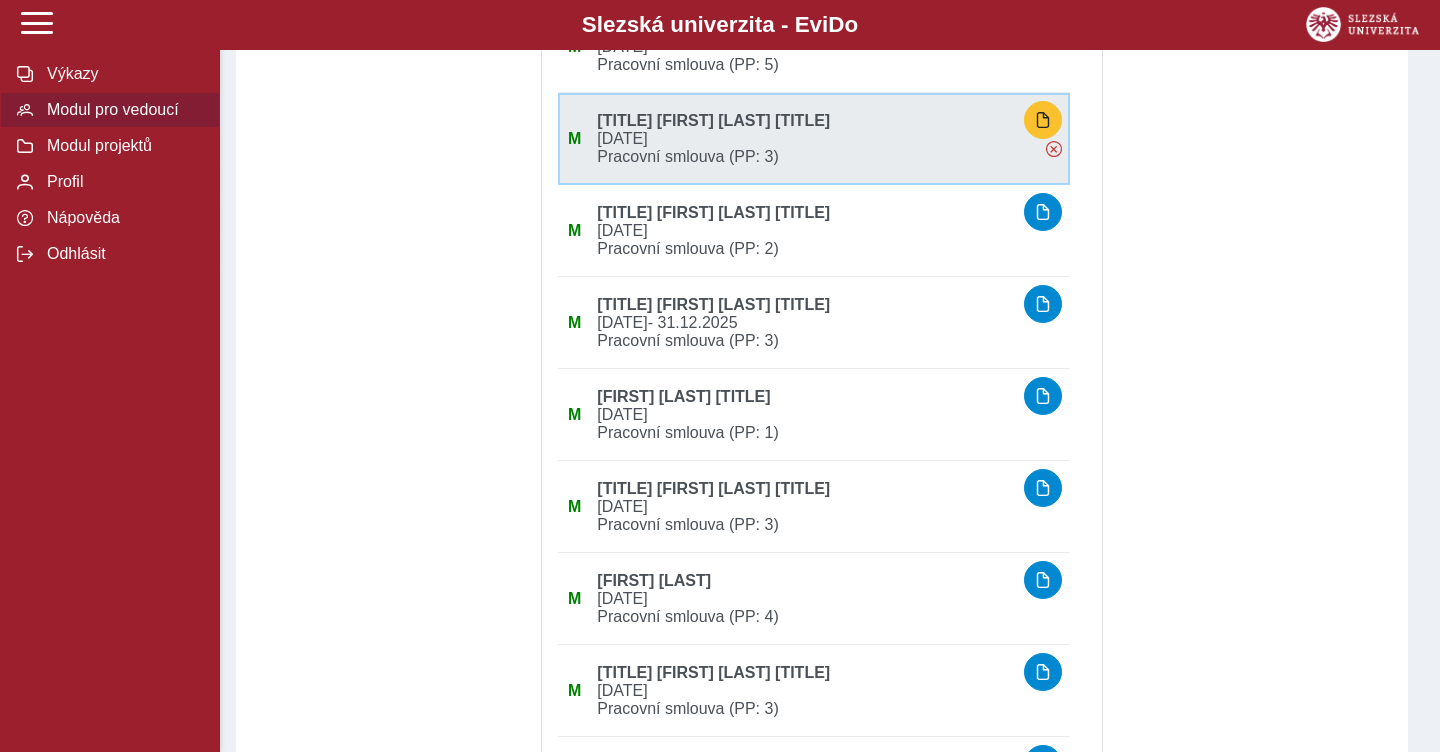 click on "RNDr. [FIRST] [LAST] Ph.D." at bounding box center (713, 120) 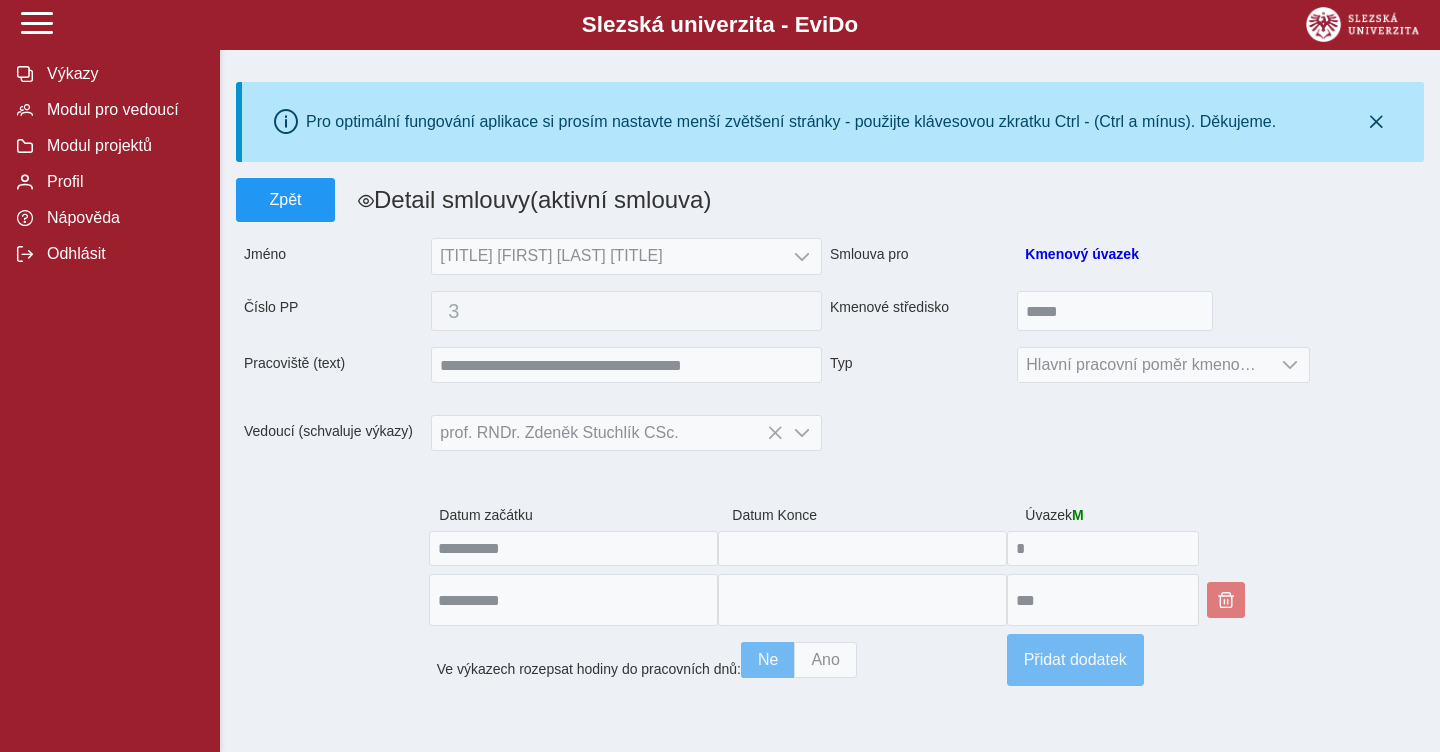 scroll, scrollTop: 0, scrollLeft: 0, axis: both 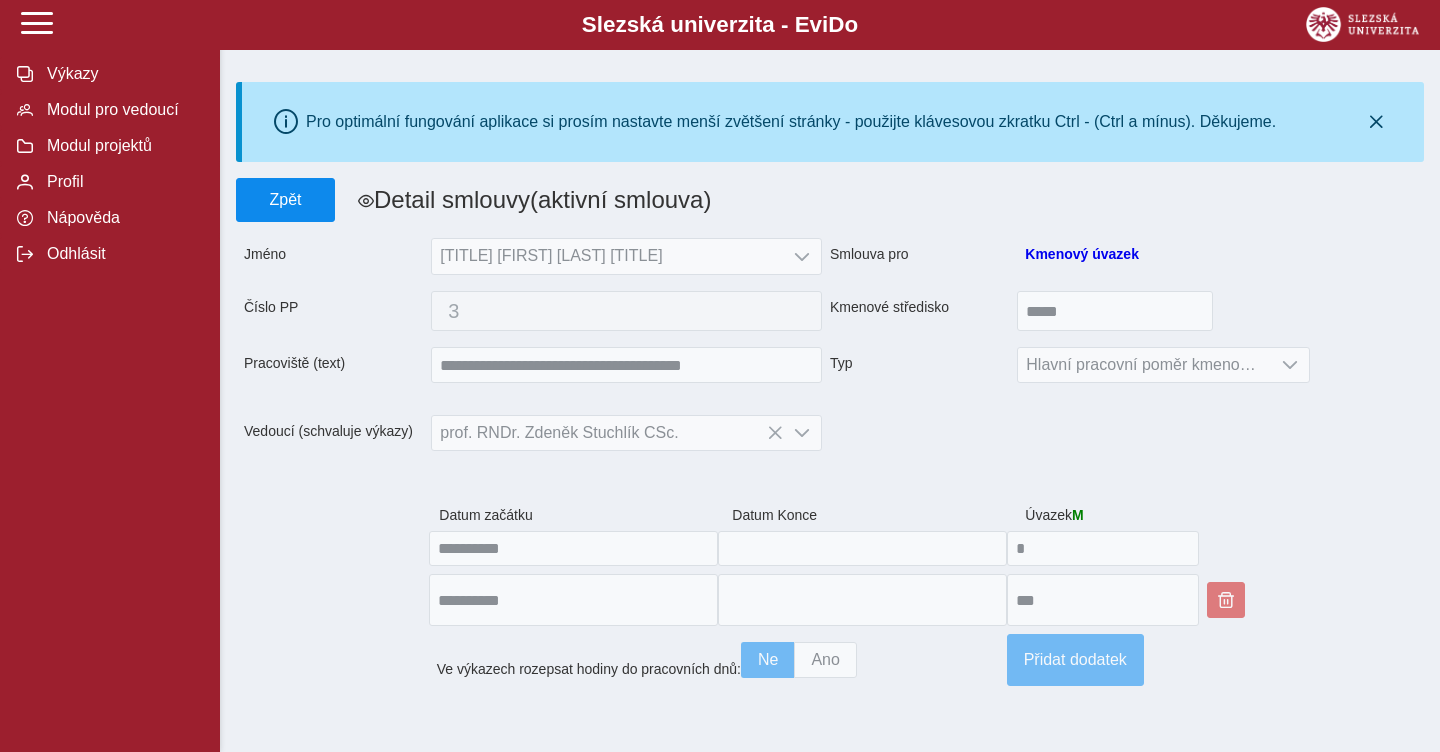click on "Zpět" at bounding box center [285, 200] 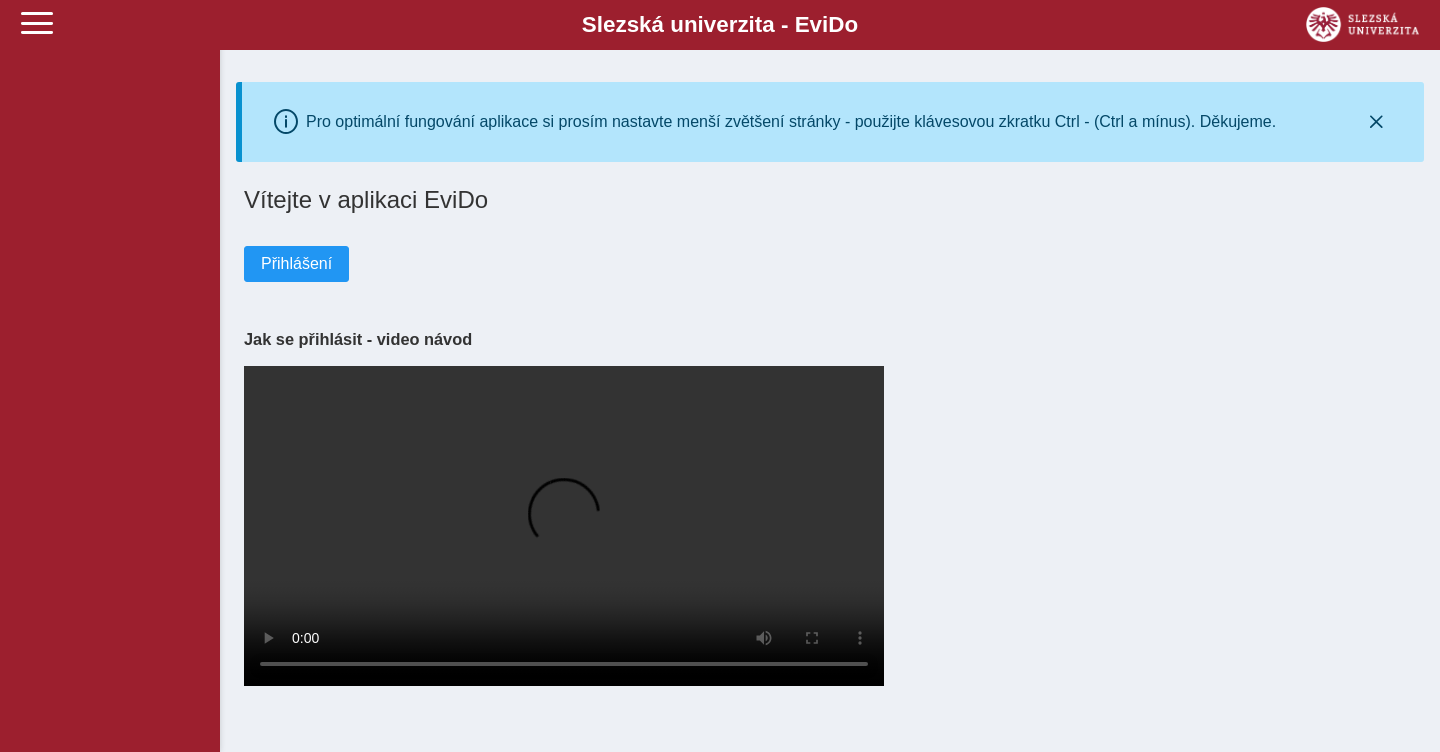scroll, scrollTop: 0, scrollLeft: 0, axis: both 